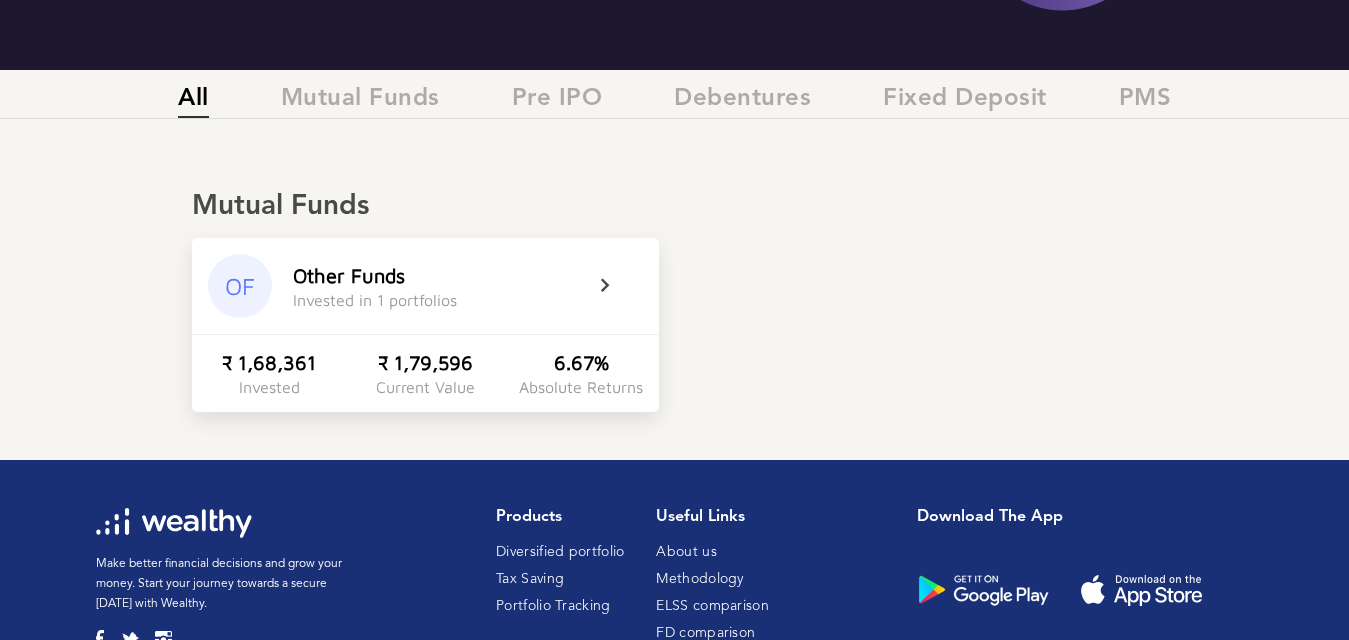 scroll, scrollTop: 384, scrollLeft: 0, axis: vertical 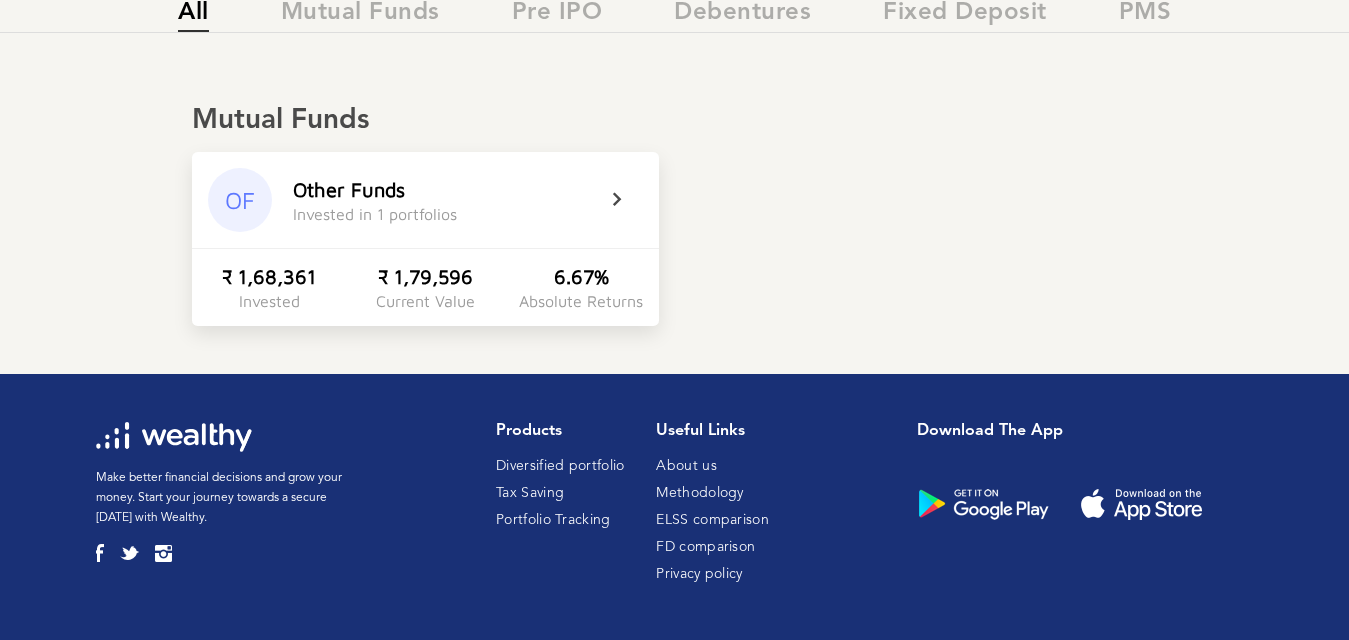 click on "Other Funds Invested in 1 portfolios" at bounding box center (443, 200) 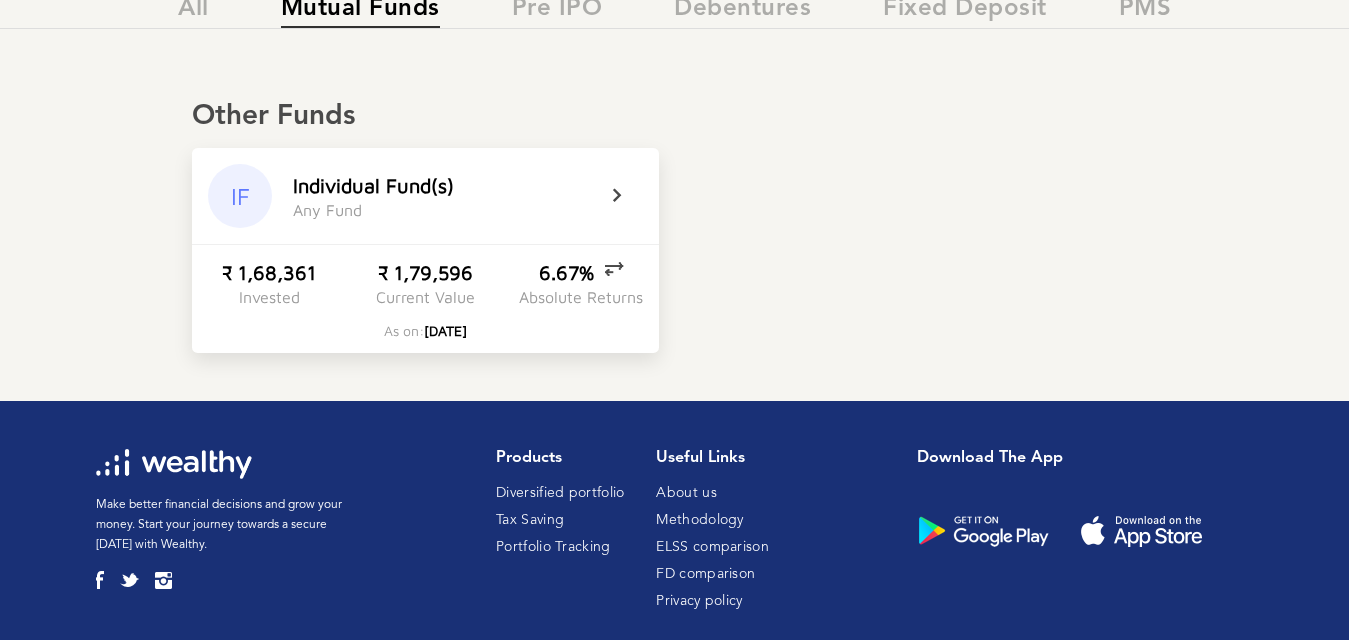 click on "I n d i v i d u a l   F u n d ( s ) A n y   F u n d" at bounding box center [443, 196] 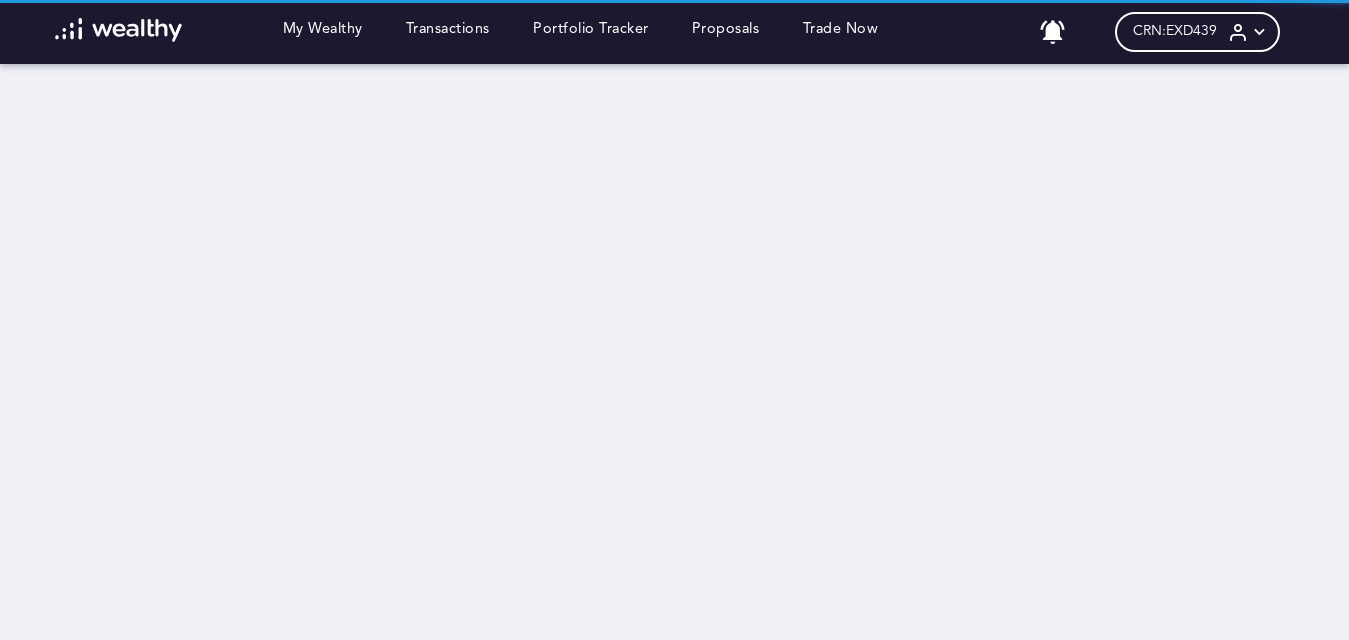 scroll, scrollTop: 0, scrollLeft: 0, axis: both 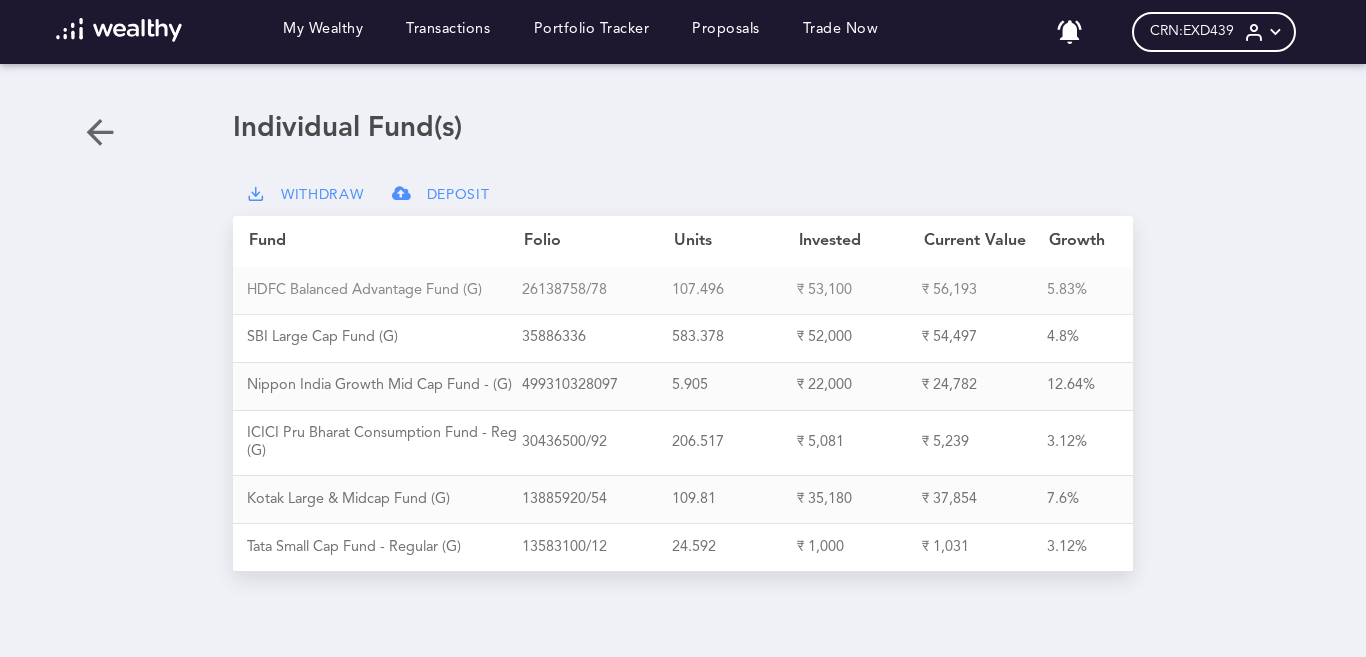 click on "107.496" at bounding box center [734, 291] 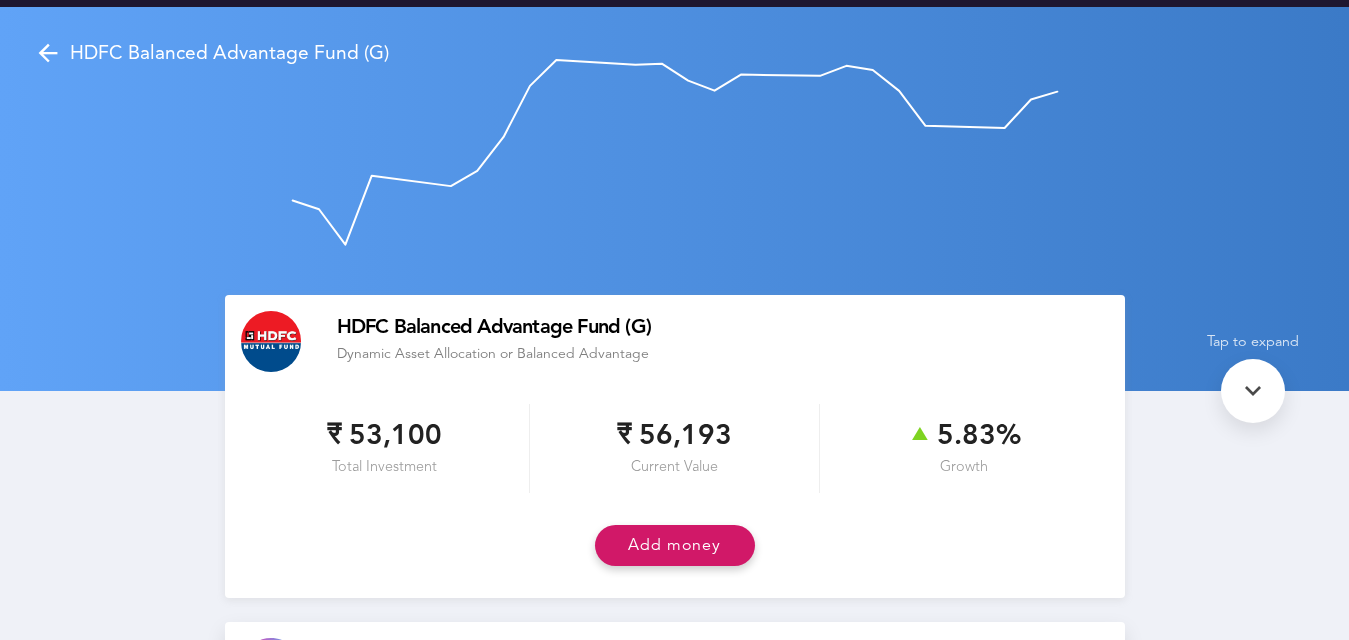 scroll, scrollTop: 0, scrollLeft: 0, axis: both 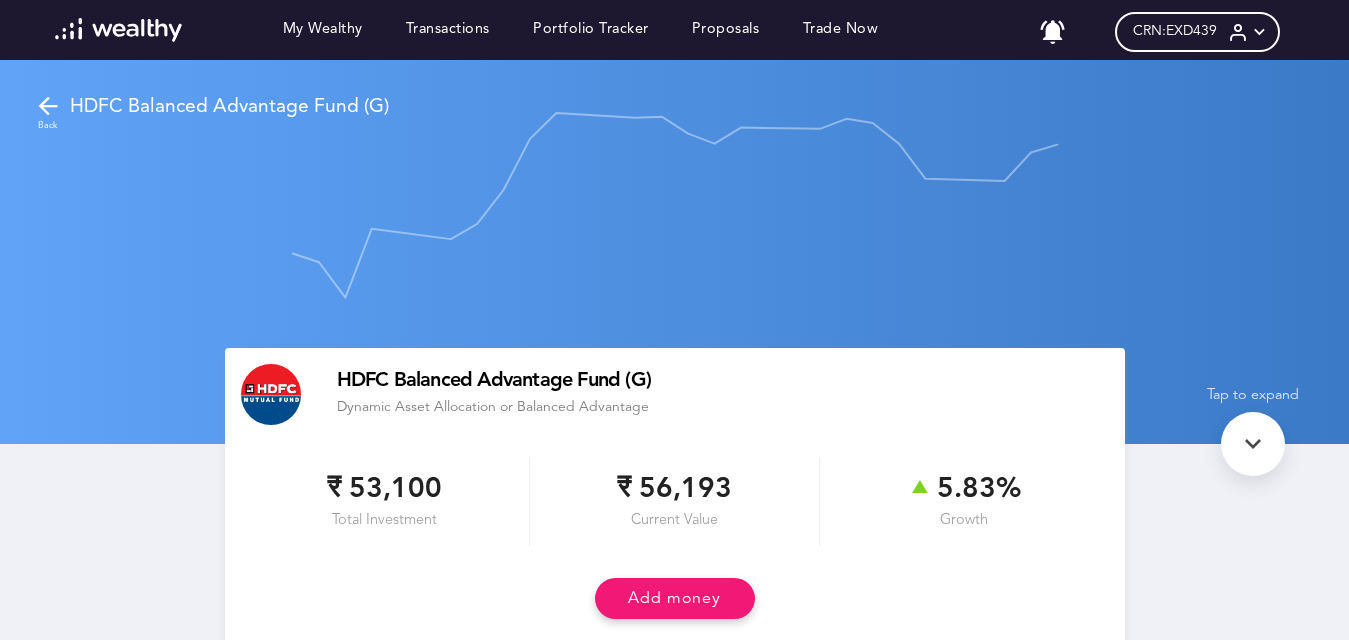 click at bounding box center (48, 106) 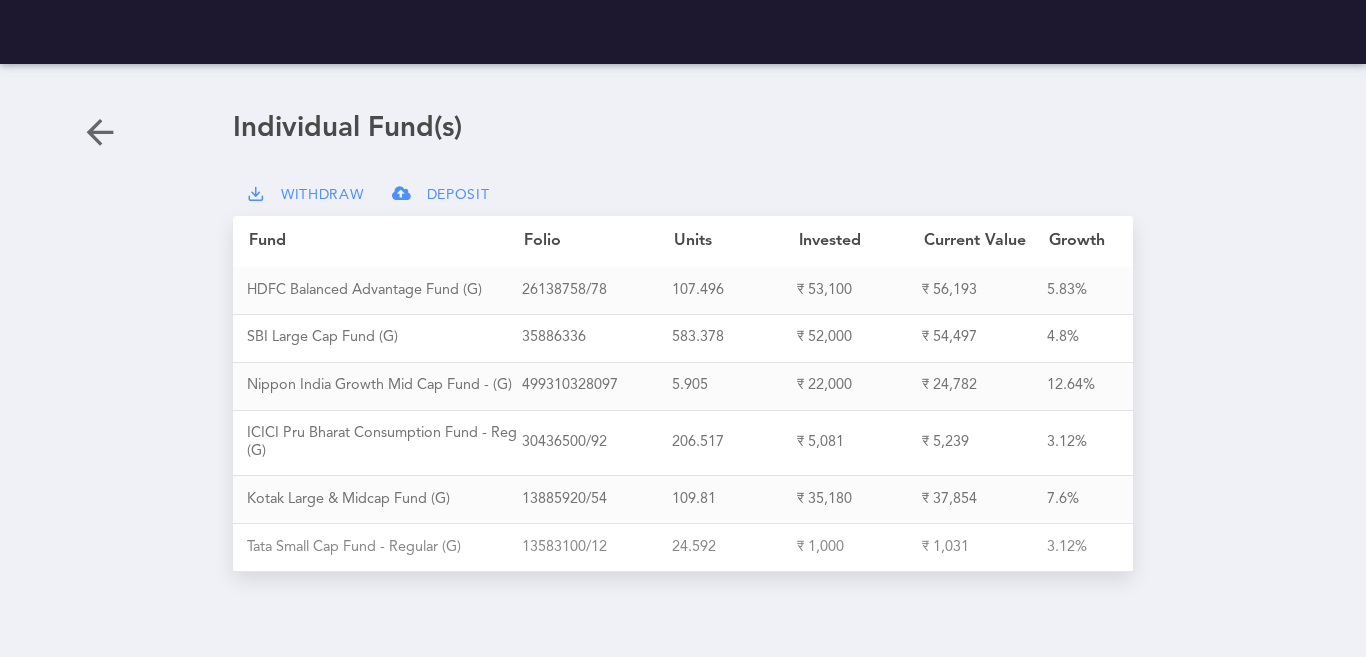 click on "₹ 1,000" at bounding box center [859, 548] 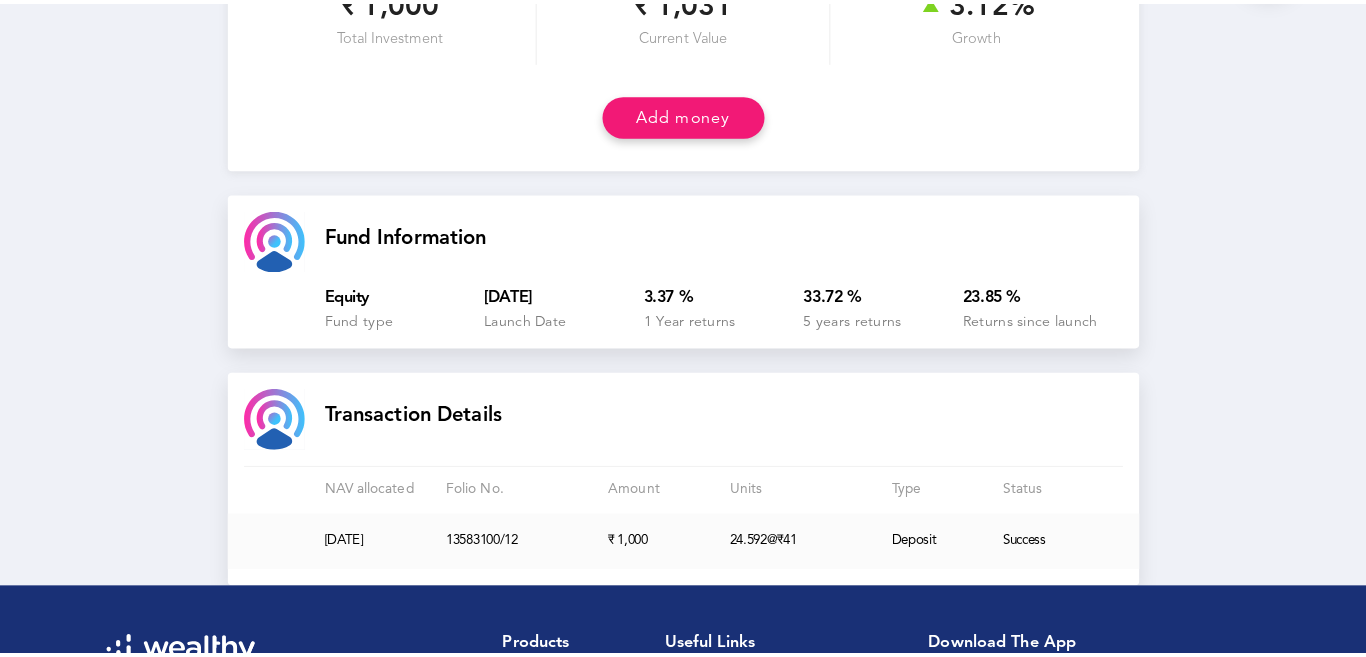 scroll, scrollTop: 500, scrollLeft: 0, axis: vertical 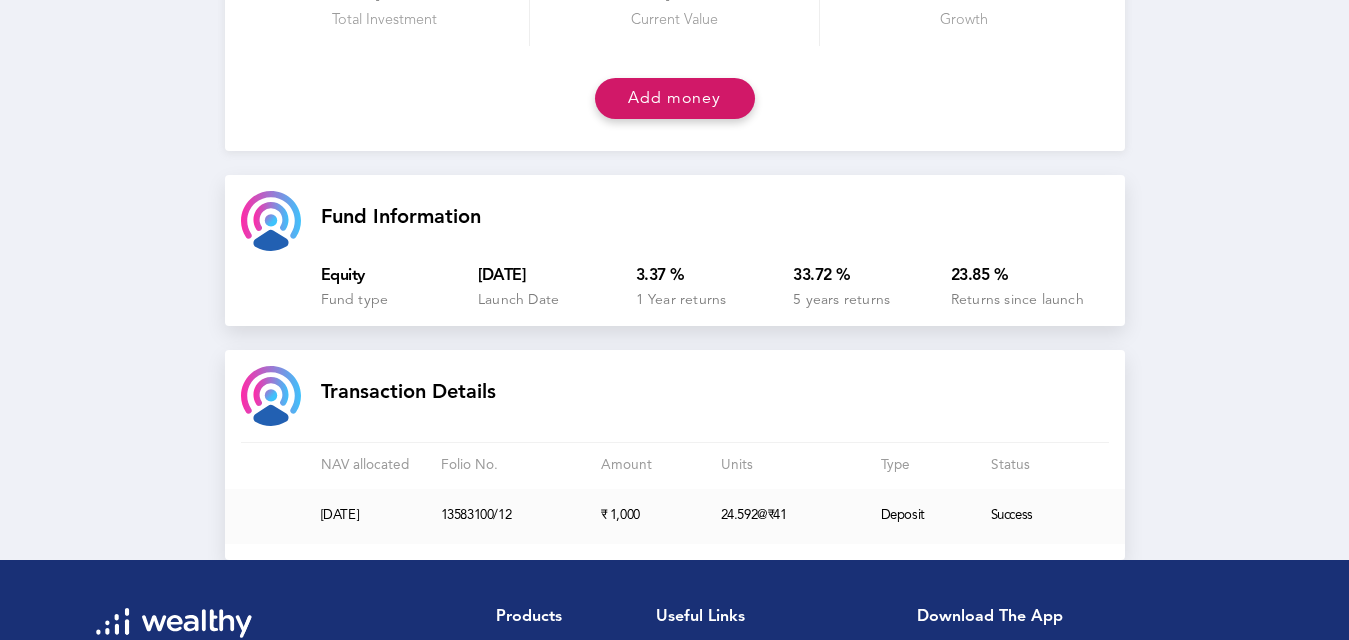 click on "Add money" at bounding box center [675, 98] 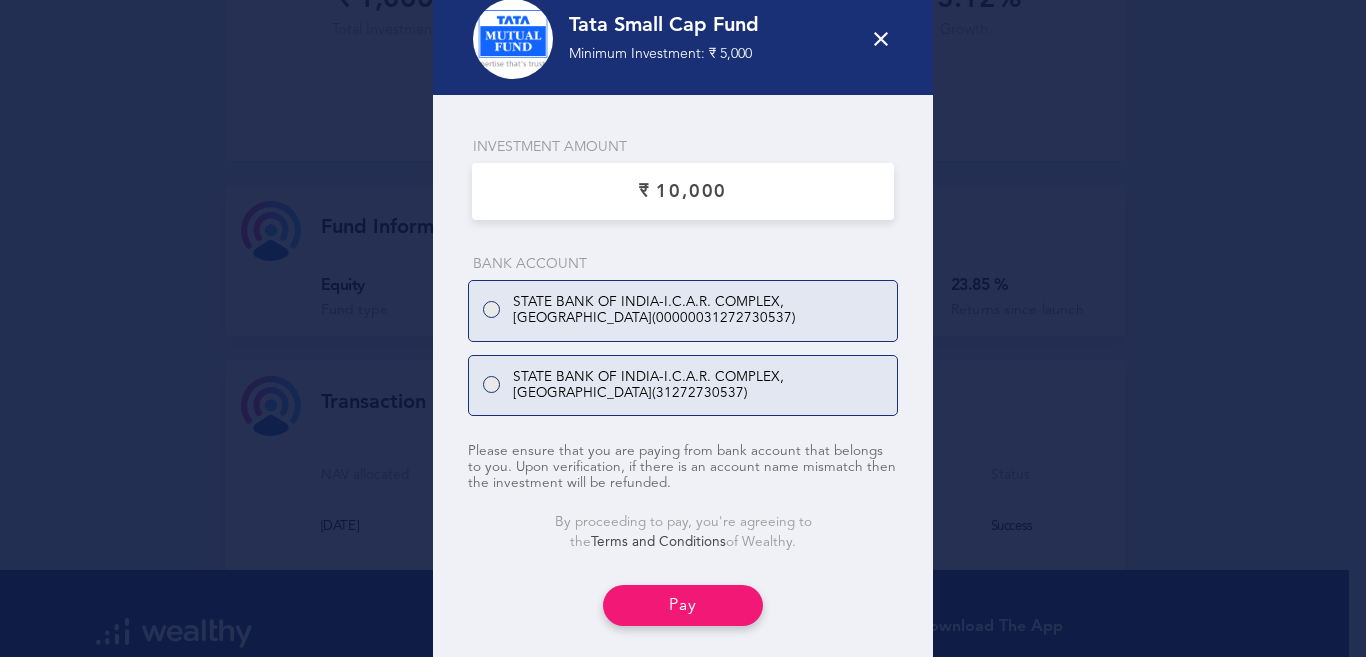 click at bounding box center [491, 309] 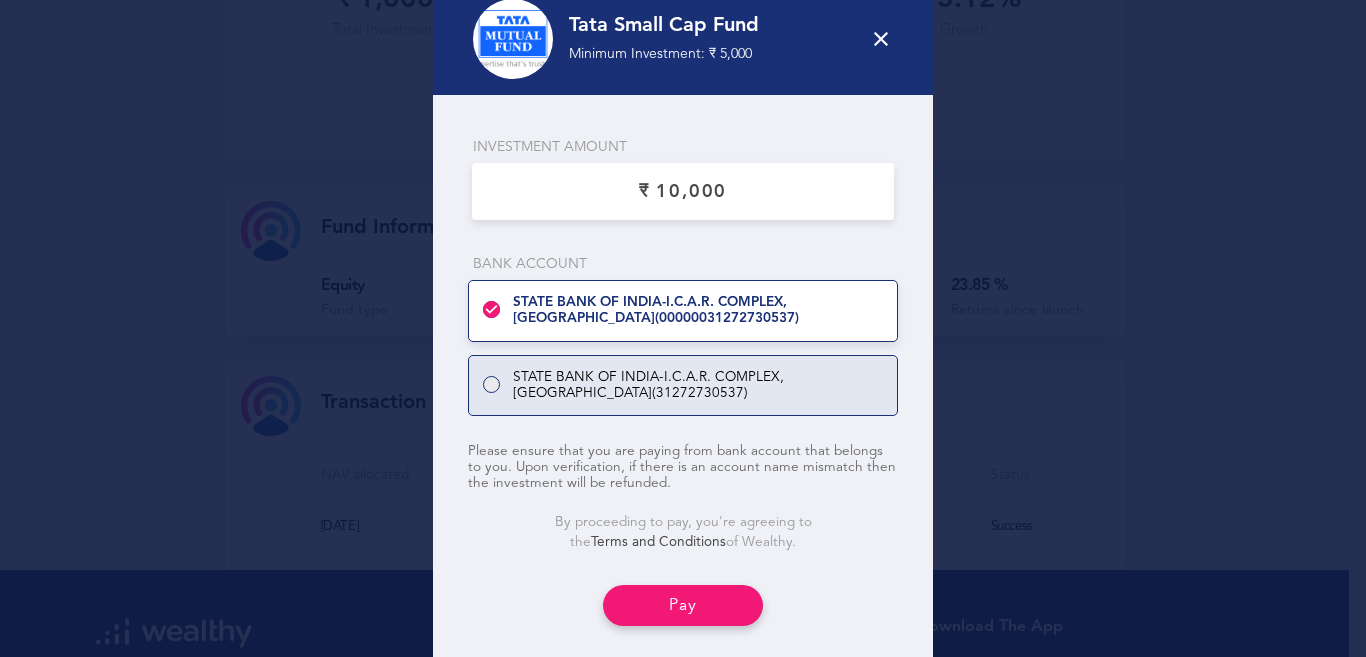 drag, startPoint x: 648, startPoint y: 189, endPoint x: 674, endPoint y: 189, distance: 26 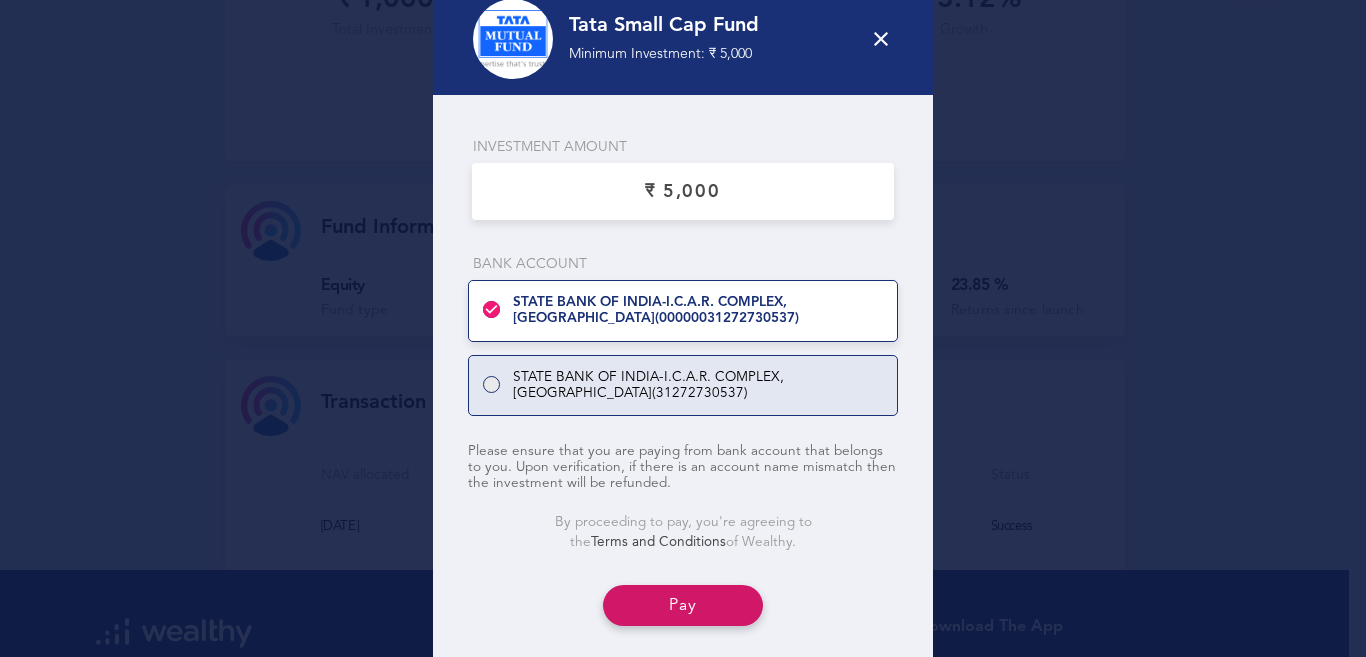 type on "₹ 5,000" 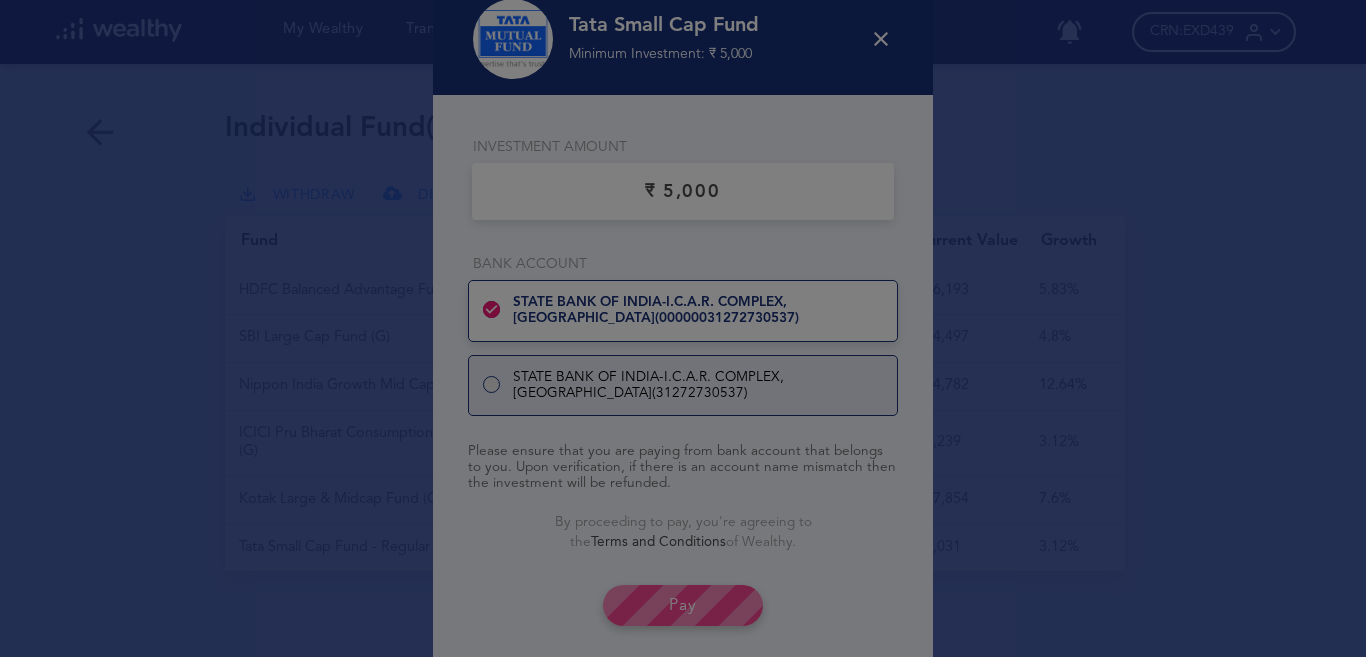 scroll, scrollTop: 0, scrollLeft: 0, axis: both 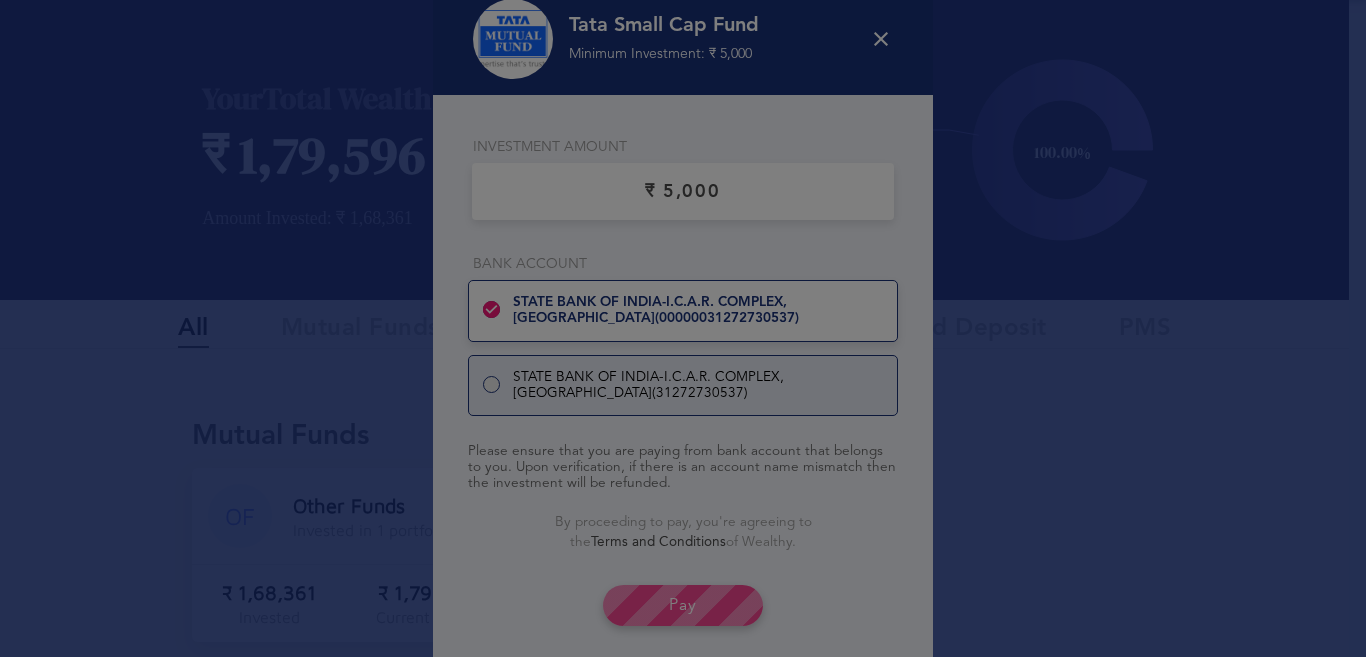 click on "Tata Small Cap Fund  Minimum Investment: ₹ 5,000 Investment Amount Bank Account STATE BANK OF INDIA  -  I.C.A.R. COMPLEX, [GEOGRAPHIC_DATA]  ( 00000031272730537 ) STATE BANK OF INDIA  -  I.C.A.R. COMPLEX, BARAPANI  ( 31272730537 ) Please ensure that you are paying from bank account that belongs to you. Upon verification, if there is an account name mismatch then the investment will be refunded. Terms & Conditions Registration & FATCA I am an [DEMOGRAPHIC_DATA] national and a tax resident of [DEMOGRAPHIC_DATA]. I do not intend to appoint a nominee at this point for my investment. I declare that I am not politically exposed, neither a relative of politically exposed person. My primary source of income is salary. I hereby declare that the information provided is true and correct to the best of my knowledge. In the event of any change in the information provided, I will notify WealthyIN Customer Services Pvt Ltd (WealthyIN) immediately. Bank Details KYC Information Terms of Transaction Undertaking by User Acknowledgement of Wealthy.   Pay" at bounding box center [683, 328] 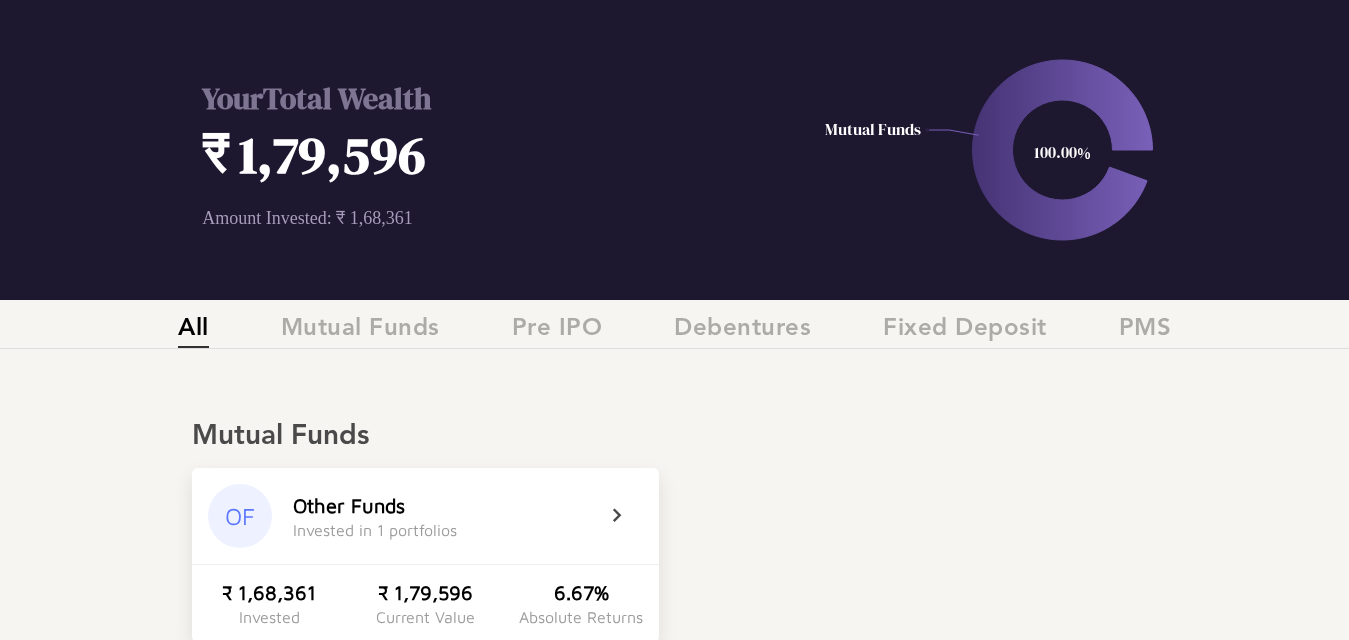 click on "Other Funds Invested in 1 portfolios" at bounding box center (443, 516) 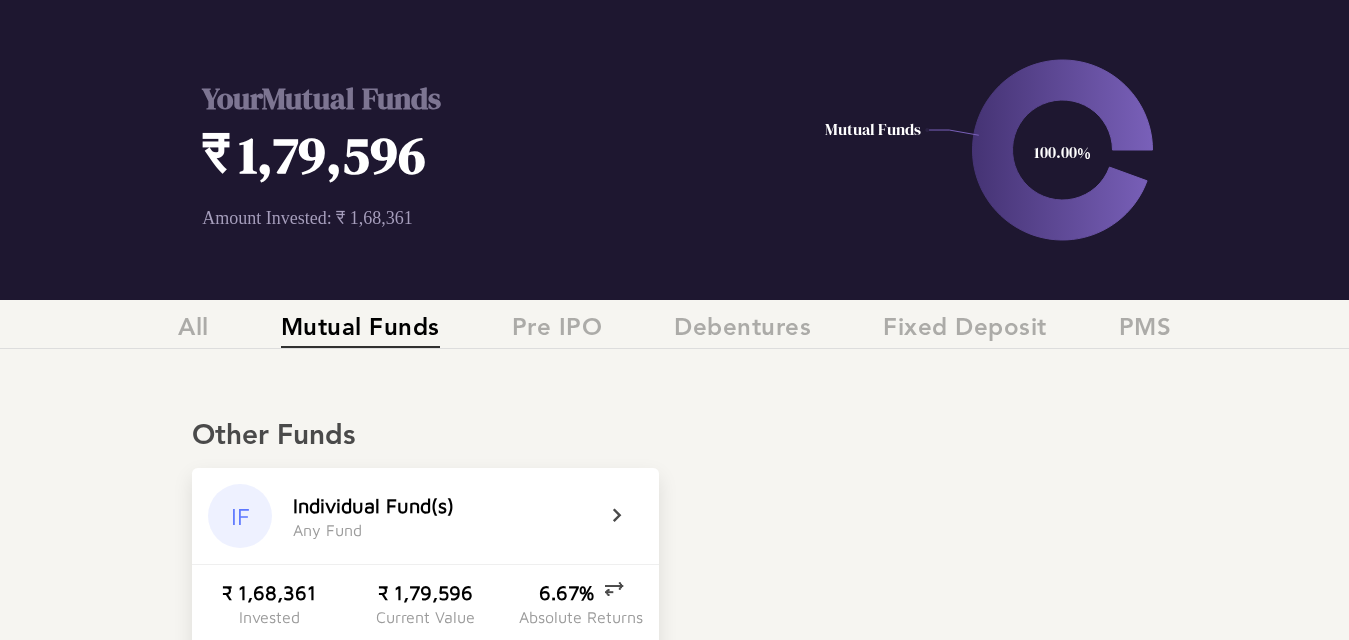 click on "I n d i v i d u a l   F u n d ( s ) A n y   F u n d" at bounding box center [443, 516] 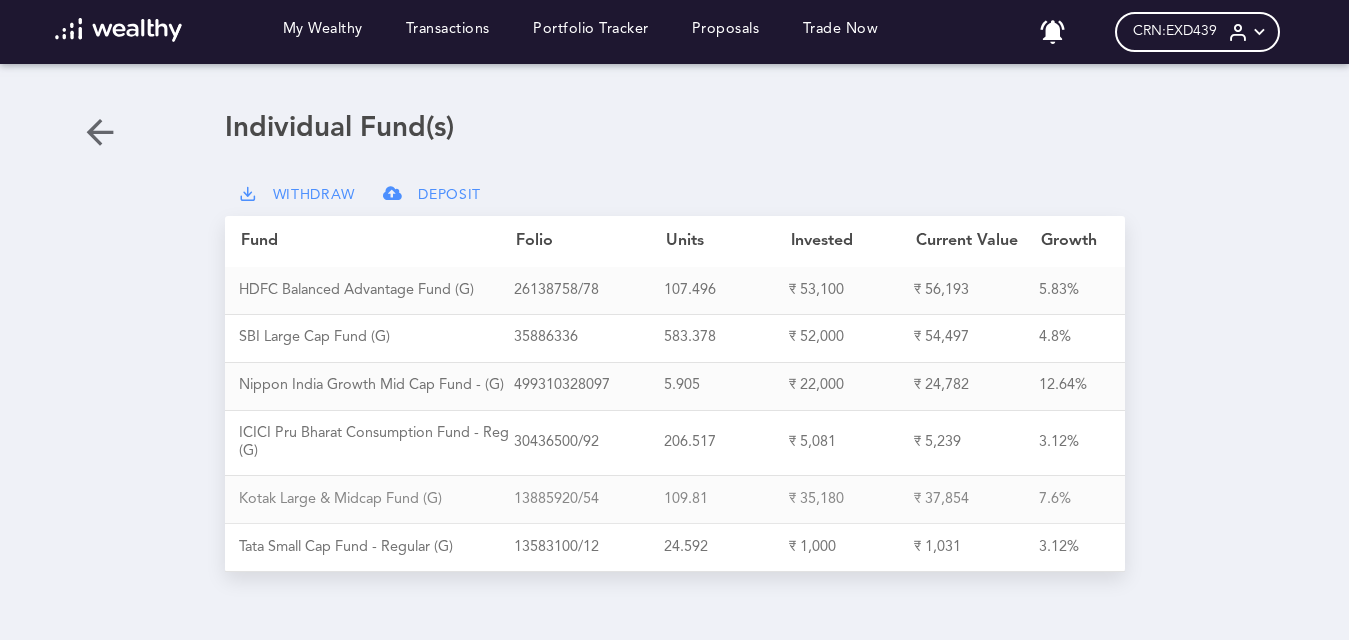 scroll, scrollTop: 0, scrollLeft: 0, axis: both 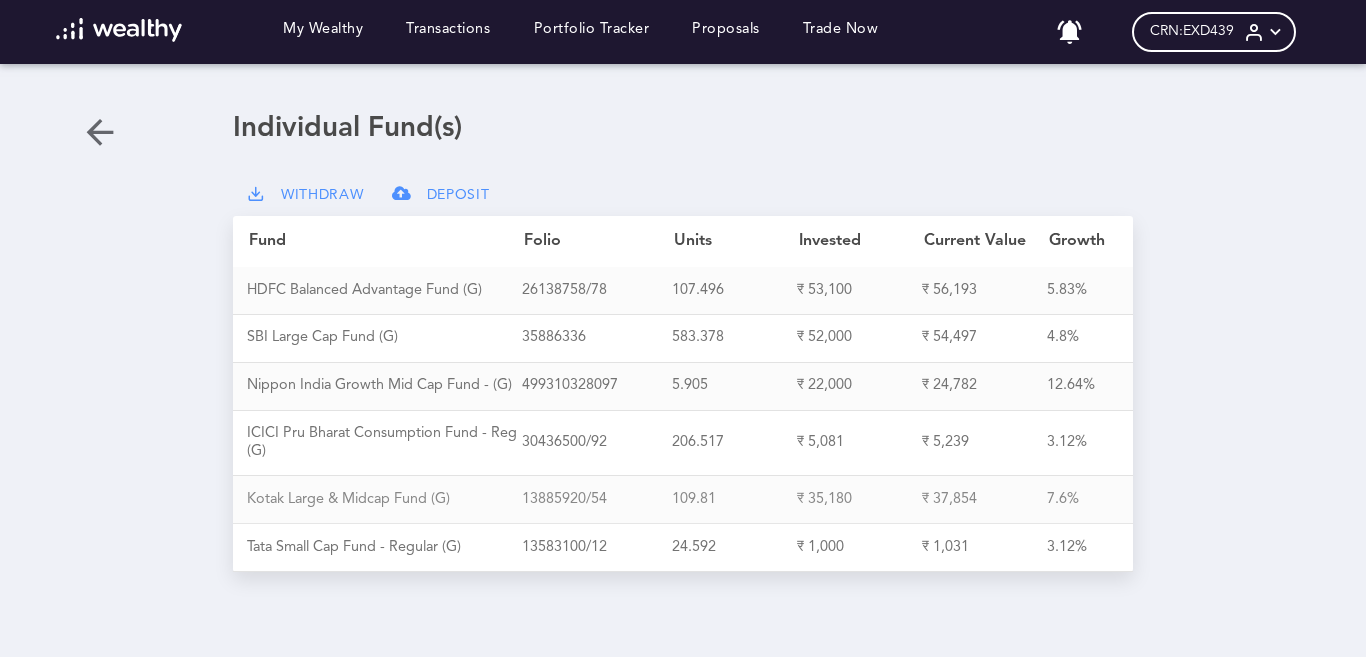 click on "1 3 8 8 5 9 2 0 / 5 4" at bounding box center (597, 500) 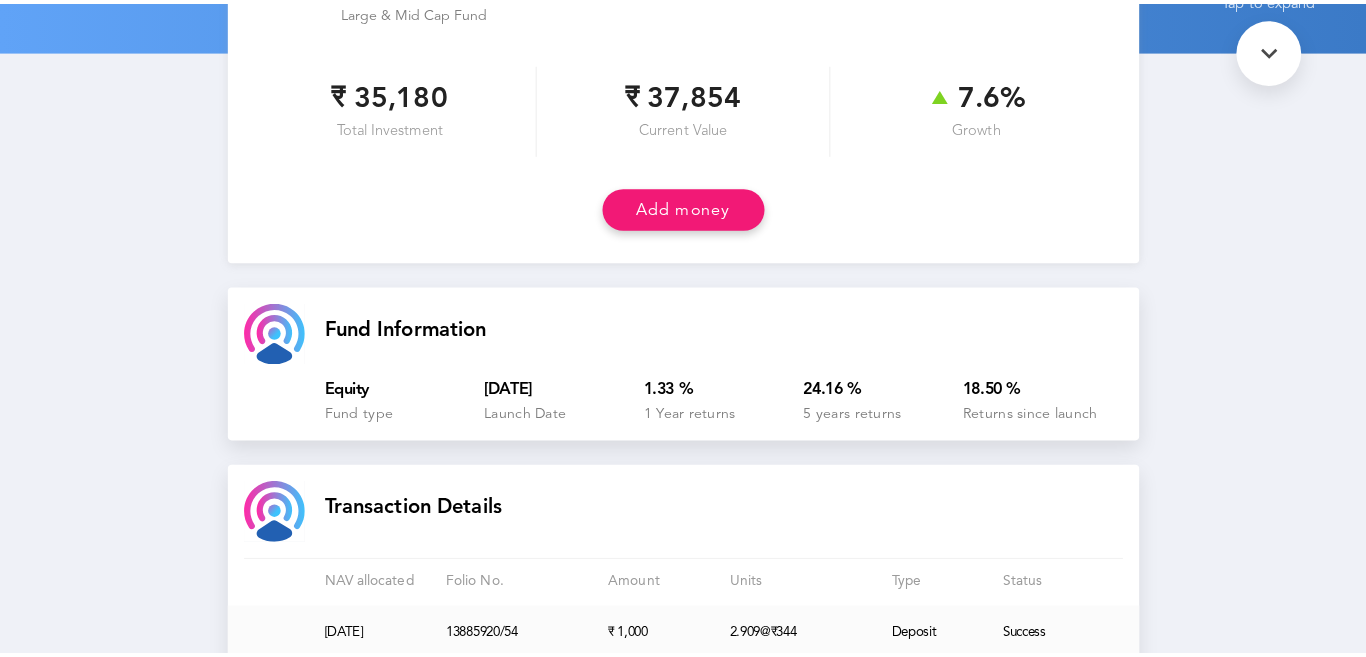 scroll, scrollTop: 400, scrollLeft: 0, axis: vertical 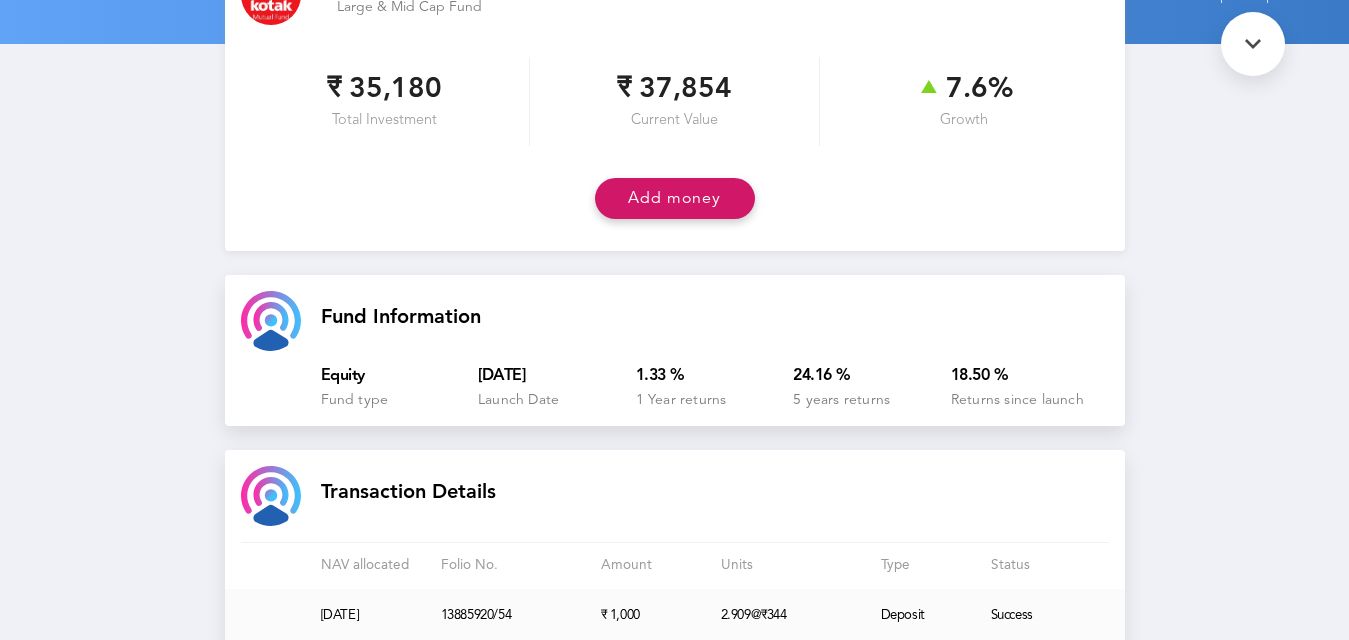 click on "Add money" at bounding box center (675, 198) 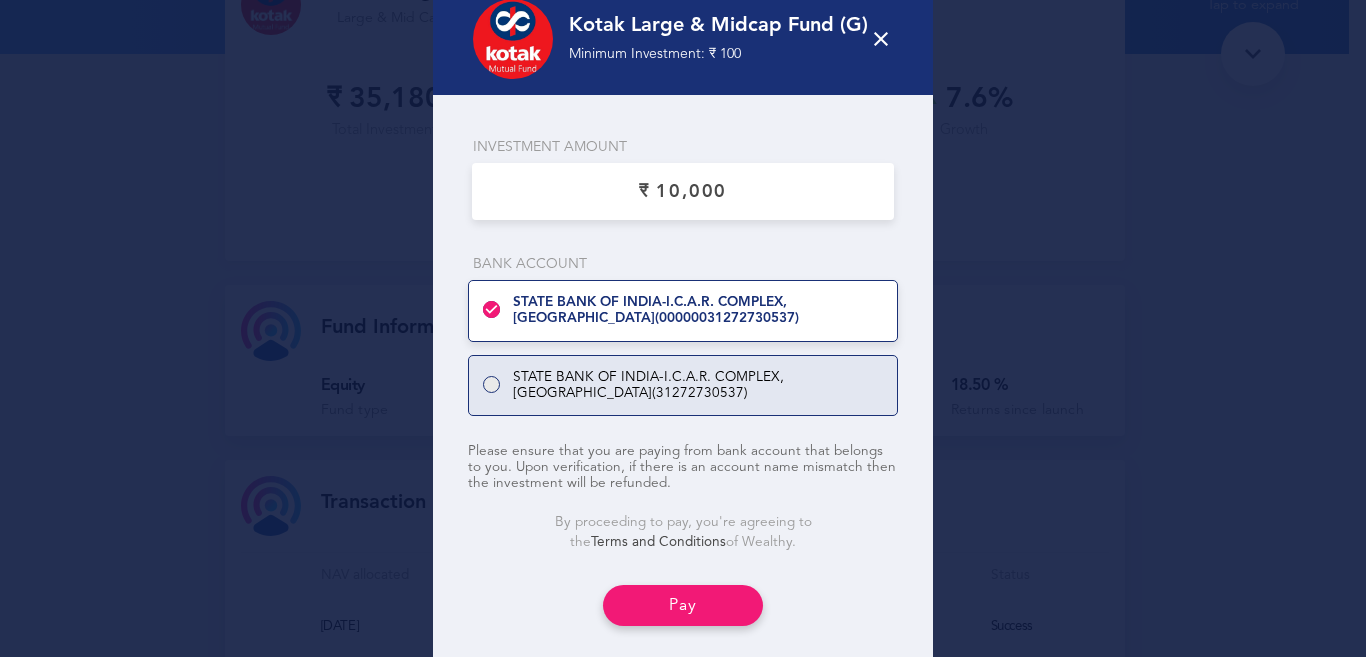 click at bounding box center [682, 192] 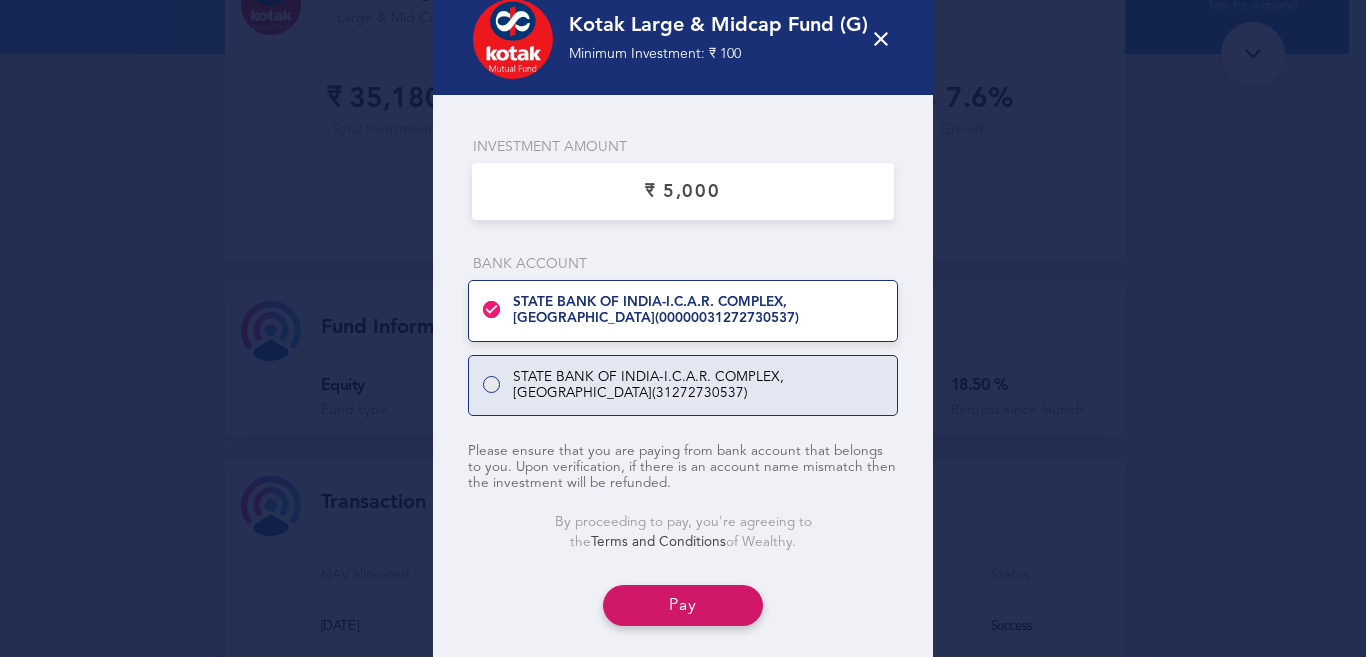 type on "₹ 5,000" 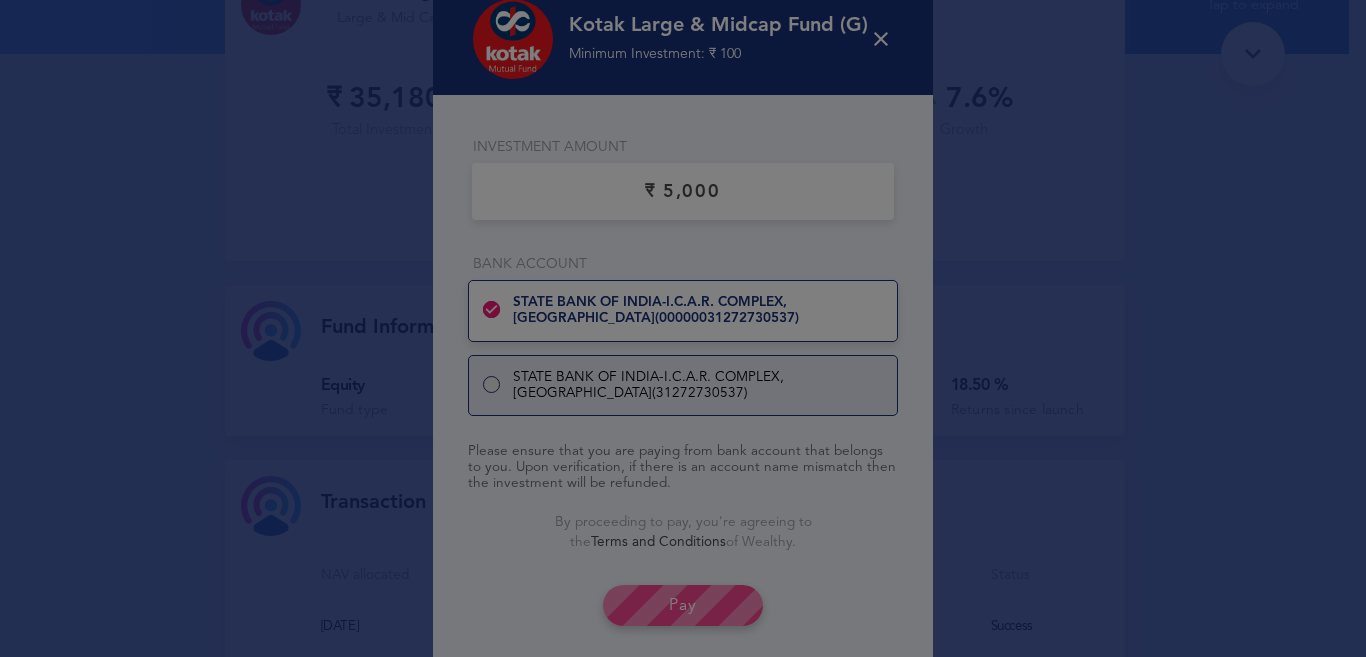 click at bounding box center (683, 329) 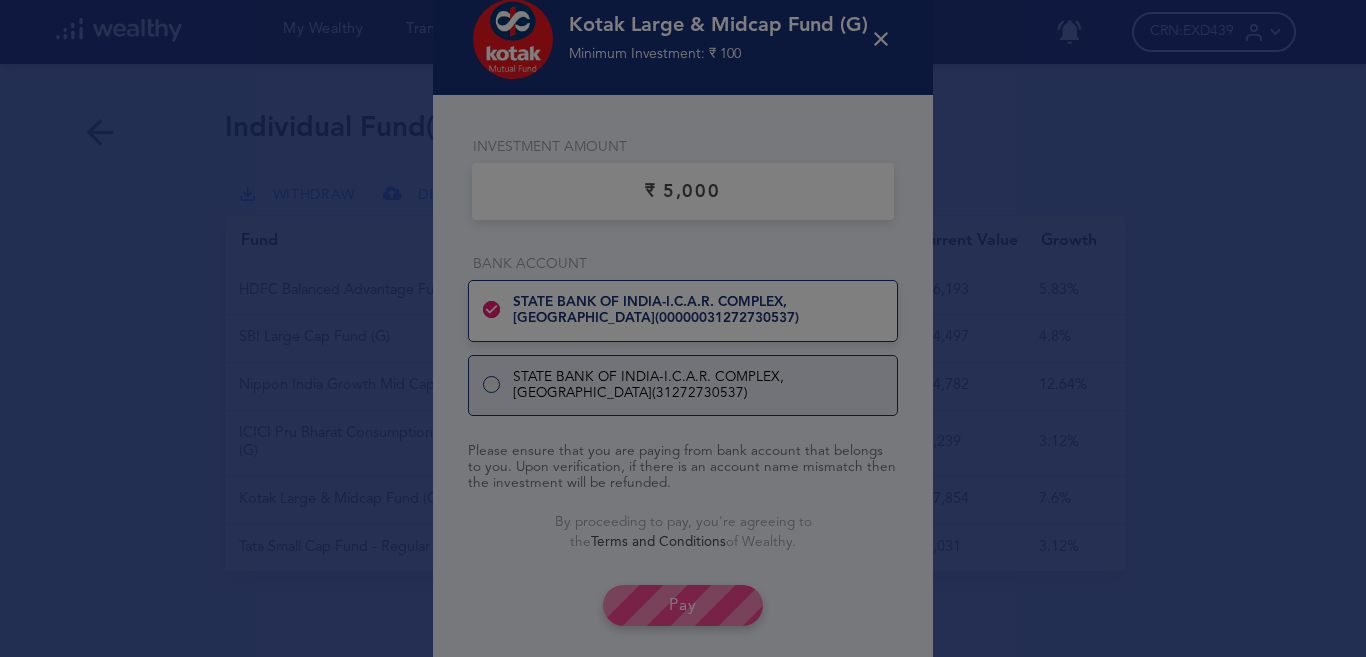 scroll, scrollTop: 0, scrollLeft: 0, axis: both 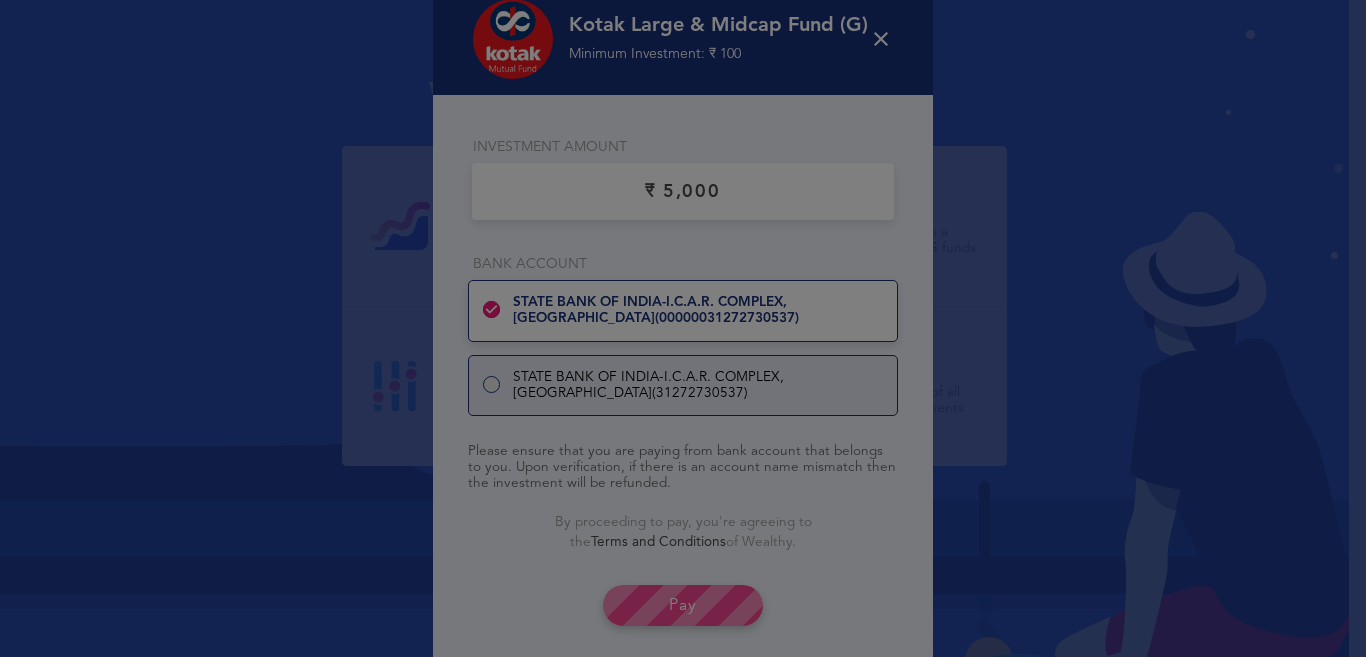 click on "Kotak Large & Midcap Fund (G) Minimum Investment: ₹ 100 Investment Amount Bank Account STATE BANK OF INDIA  -  I.C.A.R. COMPLEX, [GEOGRAPHIC_DATA]  ( 00000031272730537 ) STATE BANK OF INDIA  -  I.C.A.R. COMPLEX, BARAPANI  ( 31272730537 ) Please ensure that you are paying from bank account that belongs to you. Upon verification, if there is an account name mismatch then the investment will be refunded. Terms & Conditions Registration & FATCA I am an [DEMOGRAPHIC_DATA] national and a tax resident of [DEMOGRAPHIC_DATA]. I do not intend to appoint a nominee at this point for my investment. I declare that I am not politically exposed, neither a relative of politically exposed person. My primary source of income is salary. I hereby declare that the information provided is true and correct to the best of my knowledge. In the event of any change in the information provided, I will notify WealthyIN Customer Services Pvt Ltd (WealthyIN) immediately. Bank Details KYC Information Terms of Transaction Undertaking by User Acknowledgement of Wealthy." at bounding box center (683, 328) 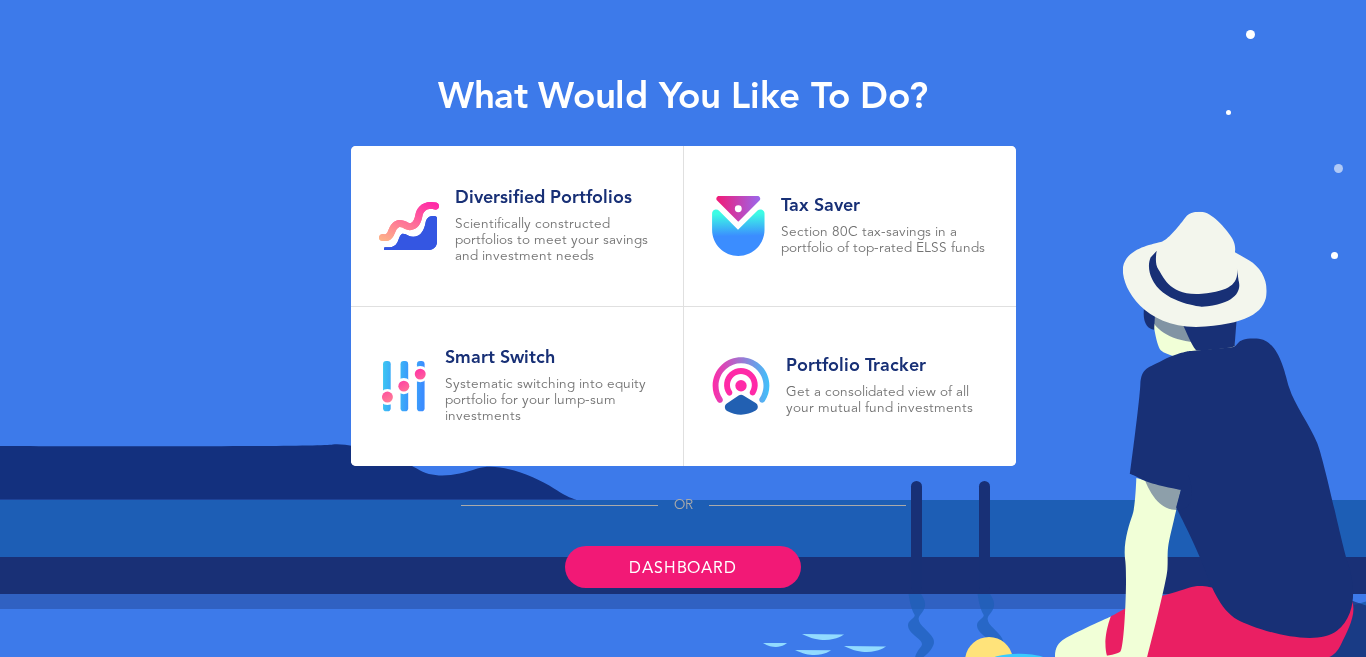 click on "Dashboard" at bounding box center [682, 567] 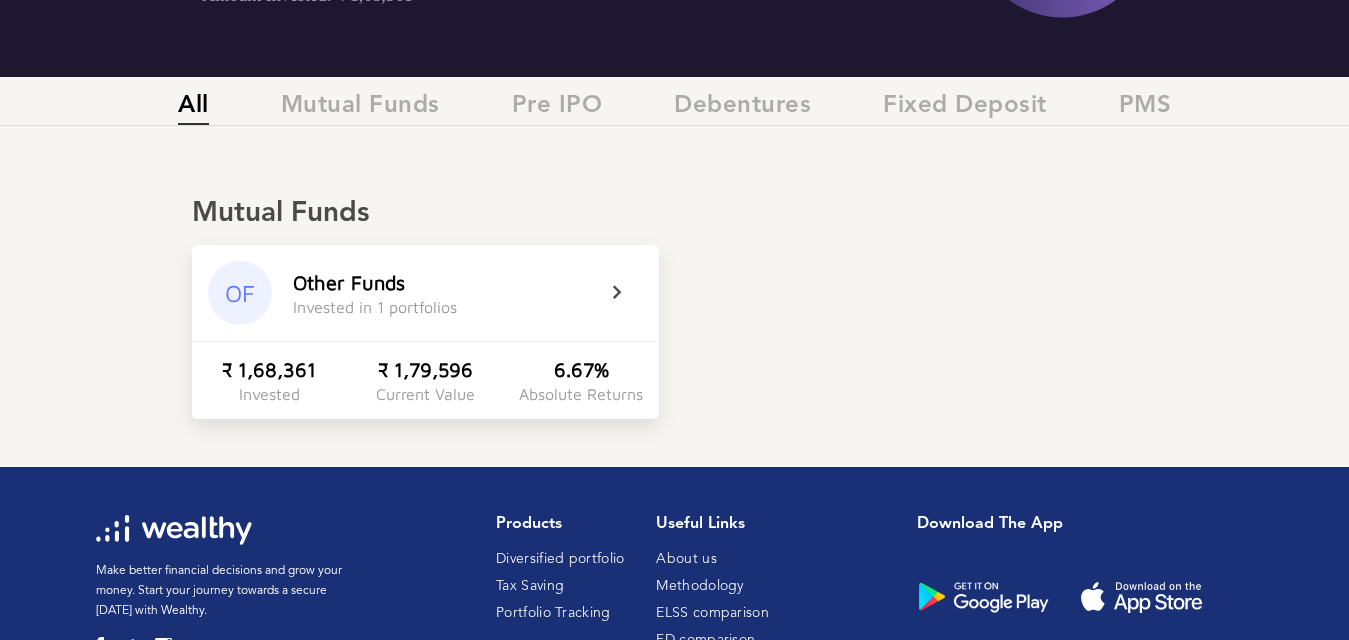 scroll, scrollTop: 300, scrollLeft: 0, axis: vertical 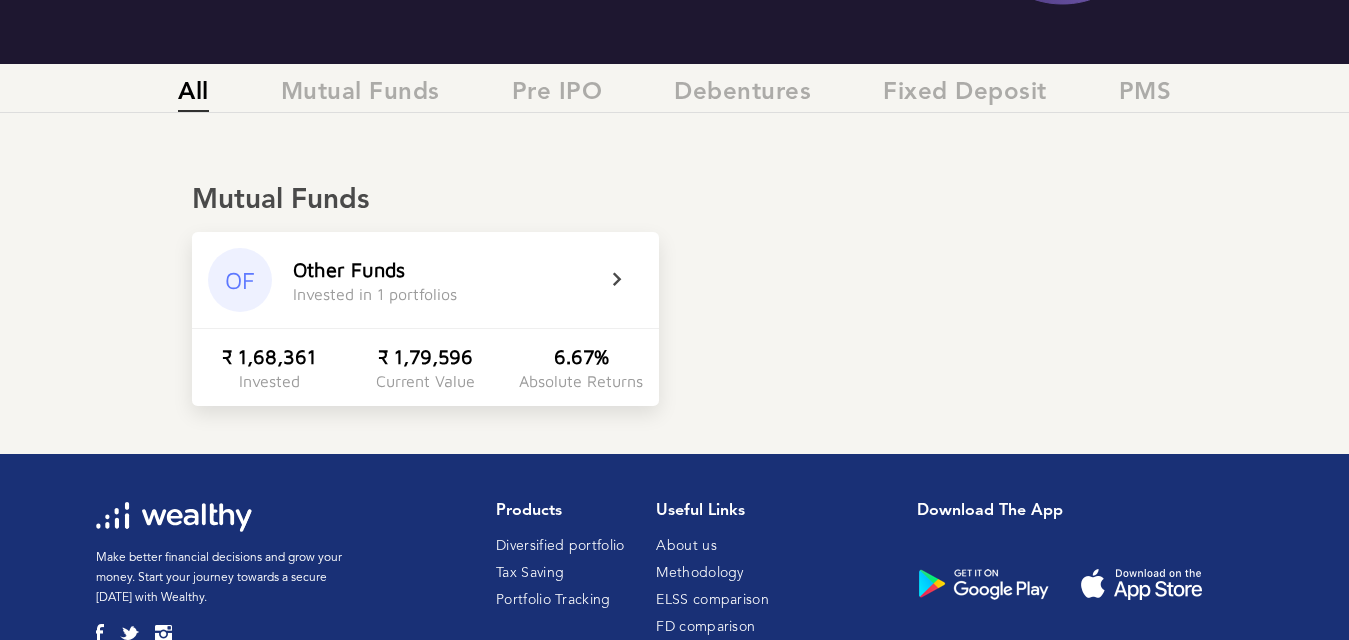 click on "Other Funds Invested in 1 portfolios" at bounding box center (443, 280) 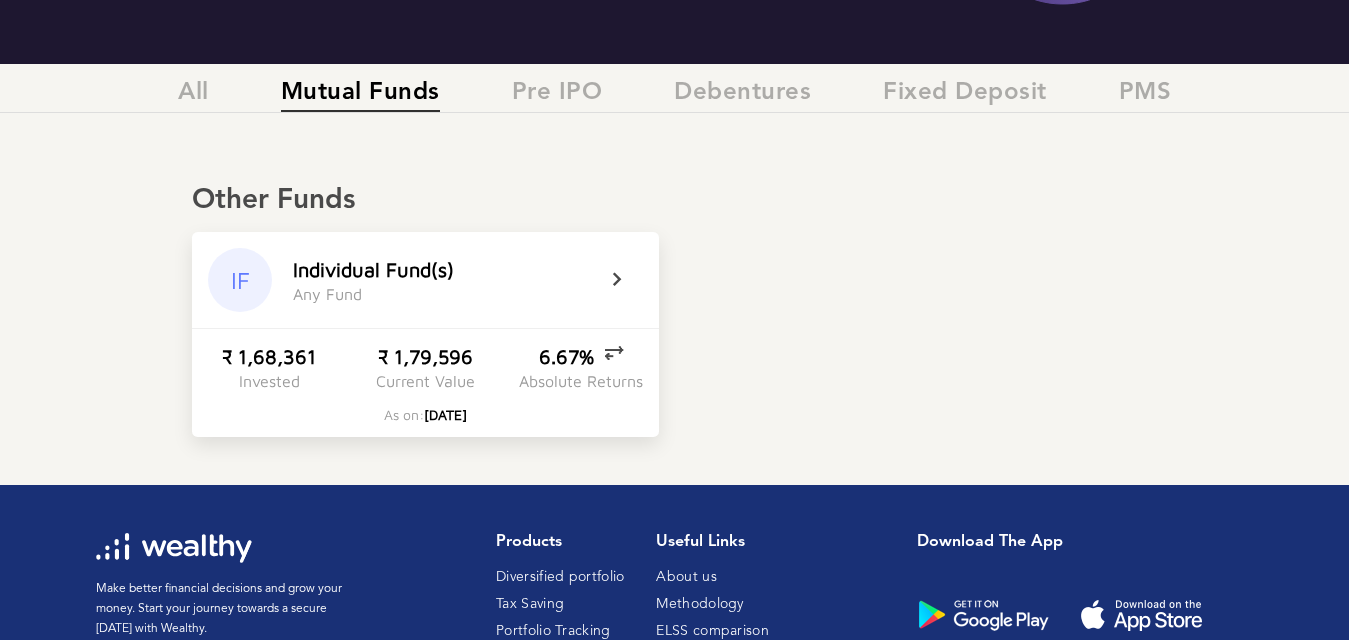 click on "I n d i v i d u a l   F u n d ( s ) A n y   F u n d" at bounding box center (443, 280) 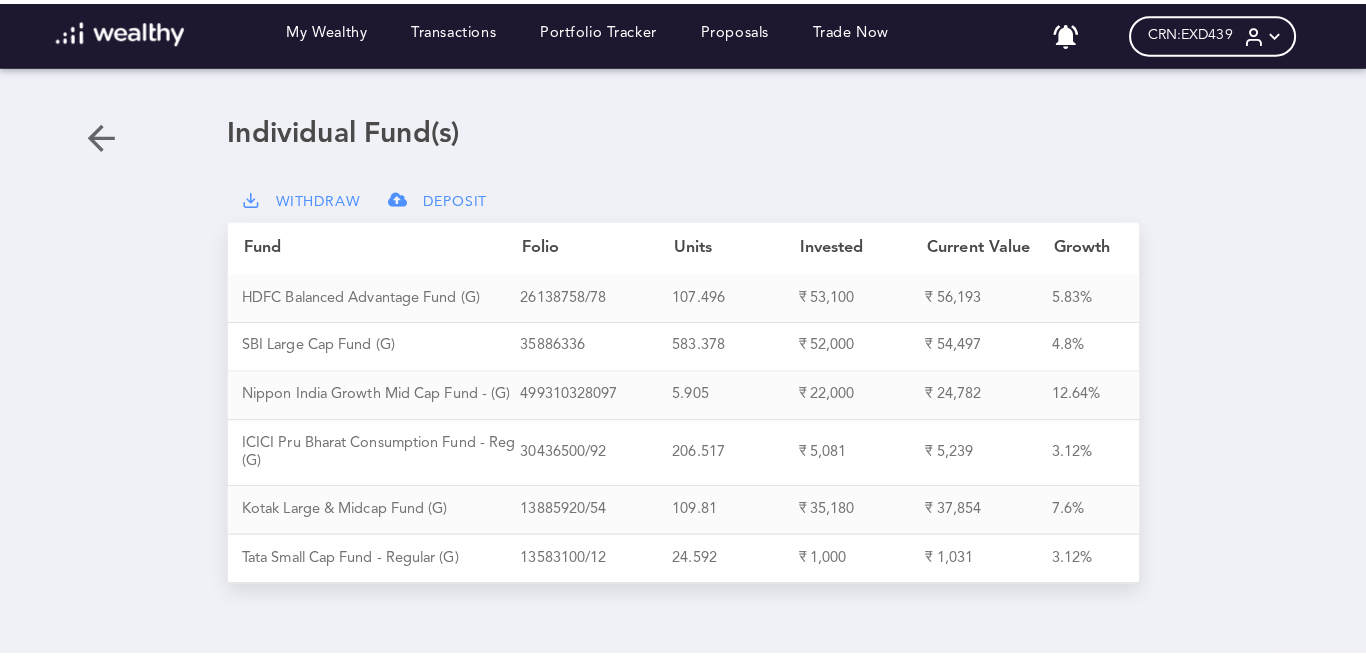 scroll, scrollTop: 0, scrollLeft: 0, axis: both 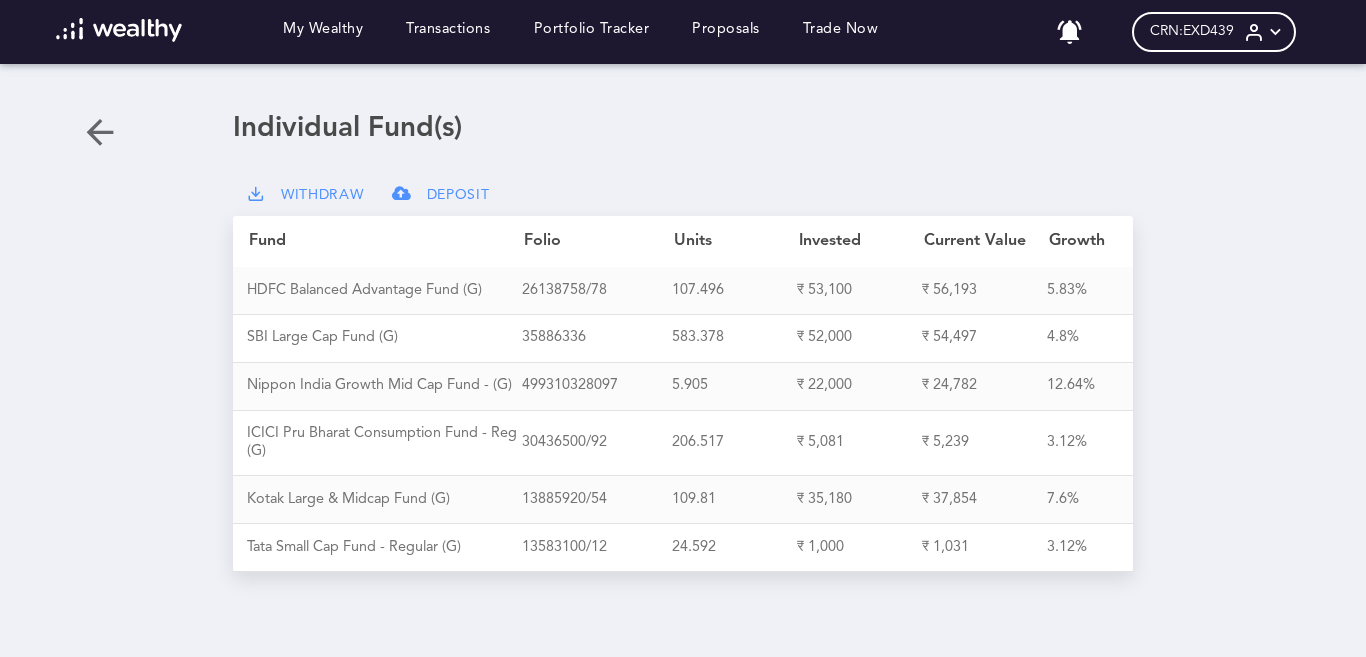 click on "DEPOSIT" at bounding box center (458, 195) 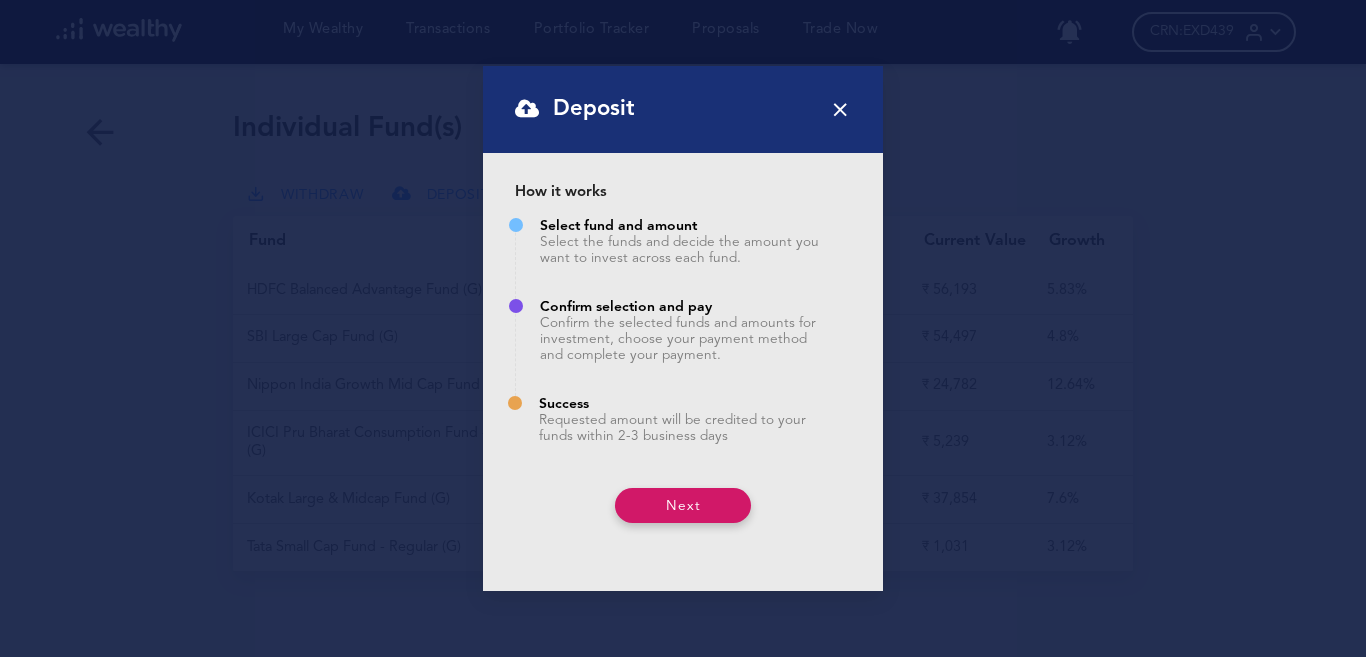 click on "Next" at bounding box center [683, 505] 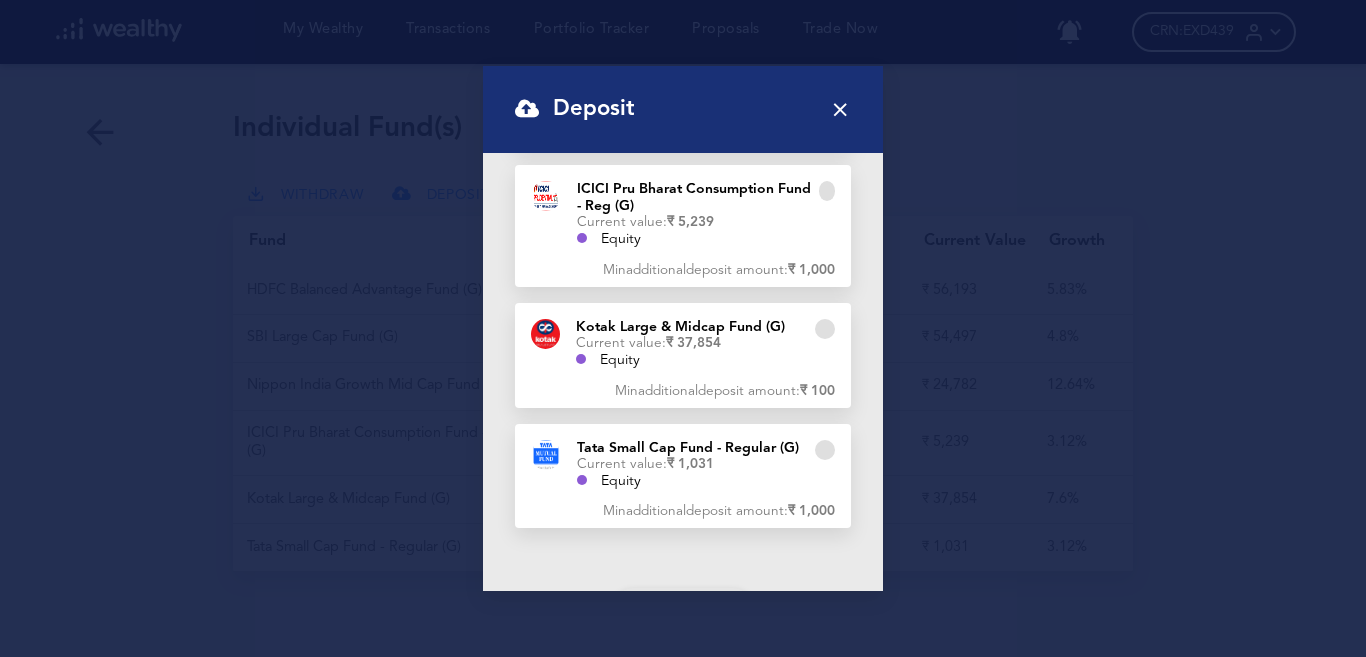 scroll, scrollTop: 541, scrollLeft: 0, axis: vertical 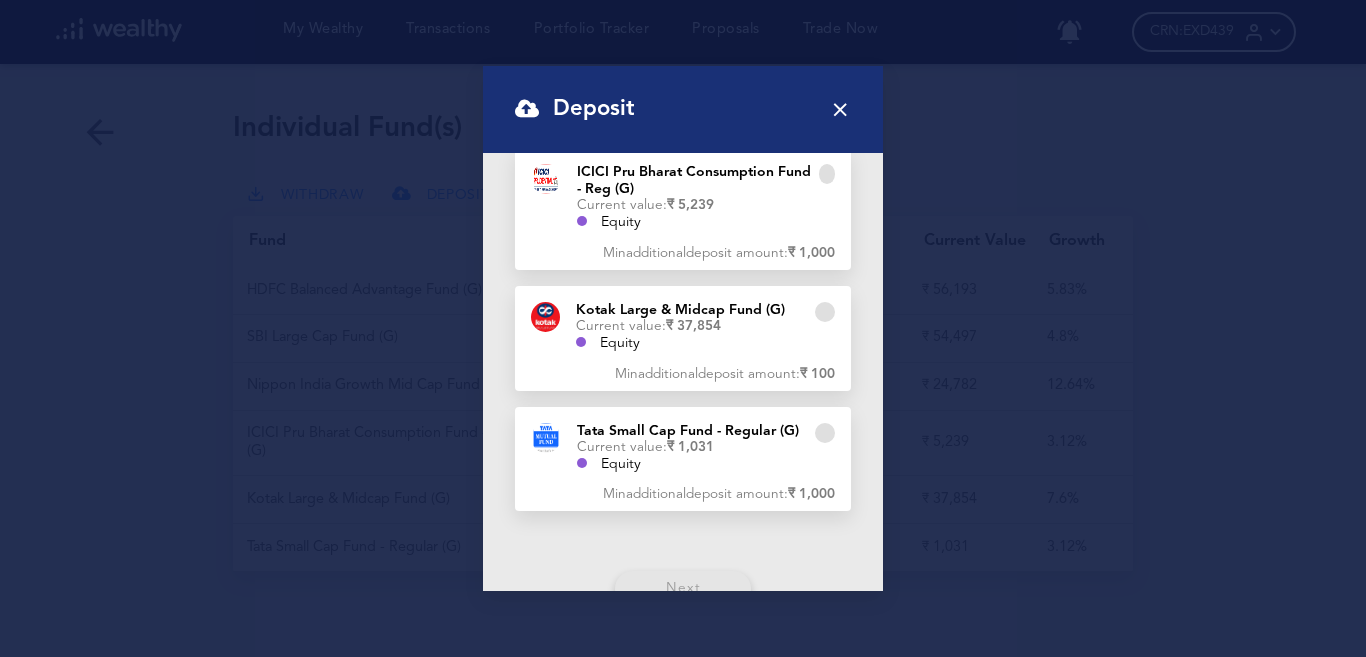 click on "Current value:" at bounding box center [621, 326] 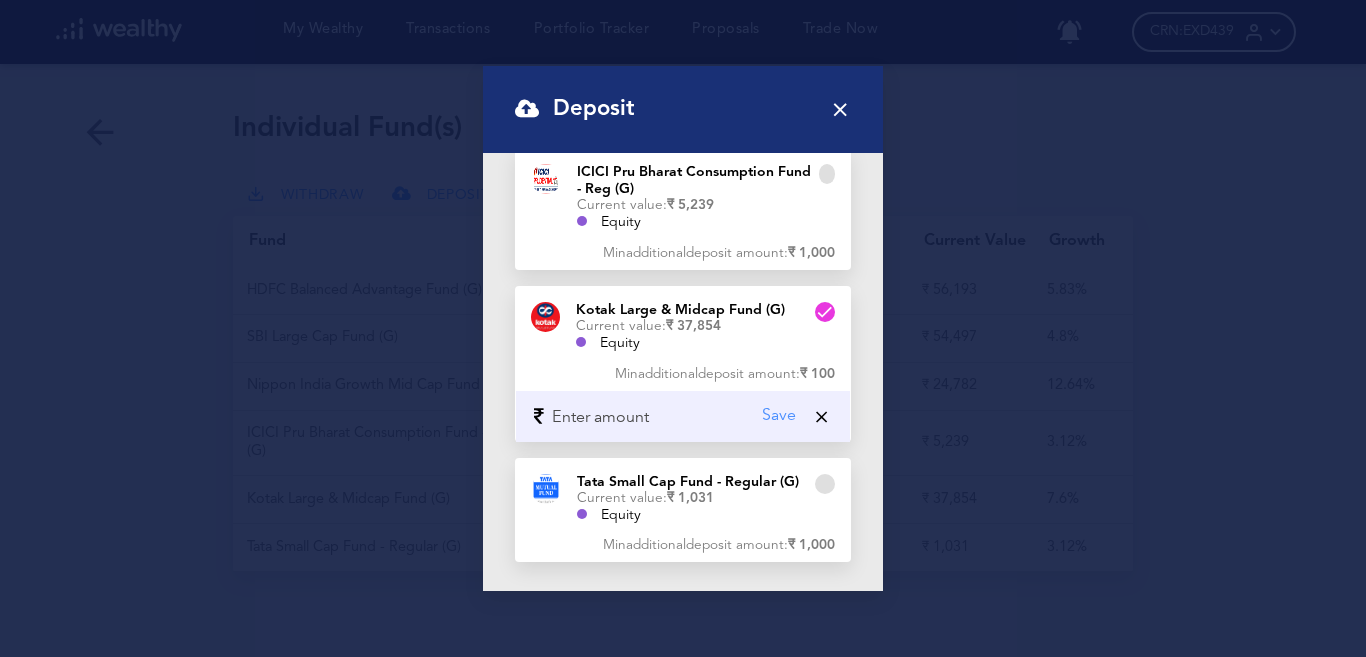 click at bounding box center (639, 416) 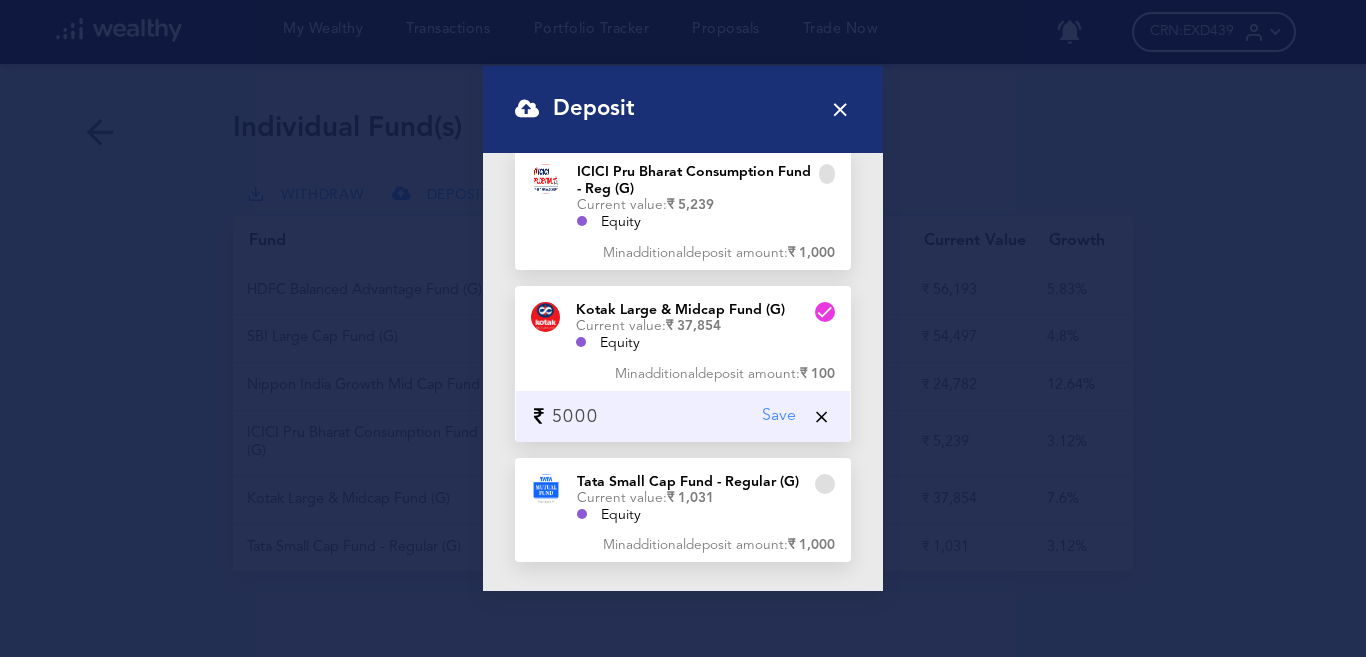 type on "5000" 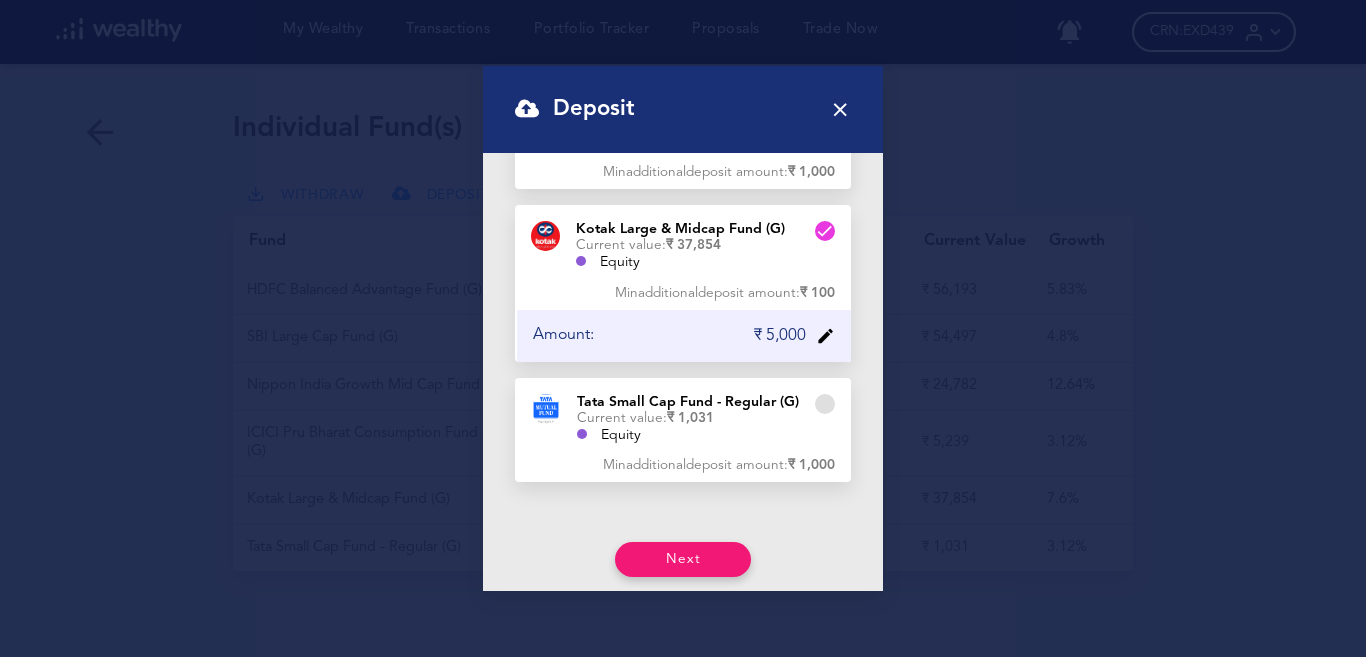 scroll, scrollTop: 669, scrollLeft: 0, axis: vertical 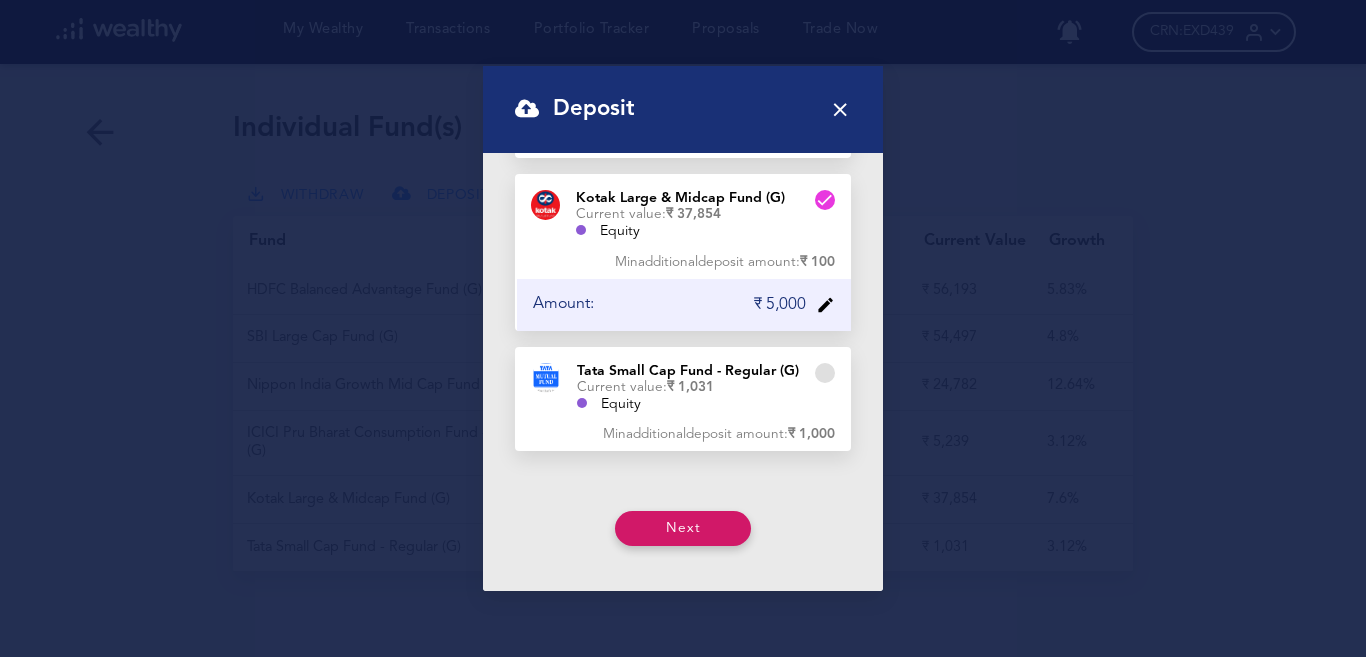 click on "Next" at bounding box center (683, 528) 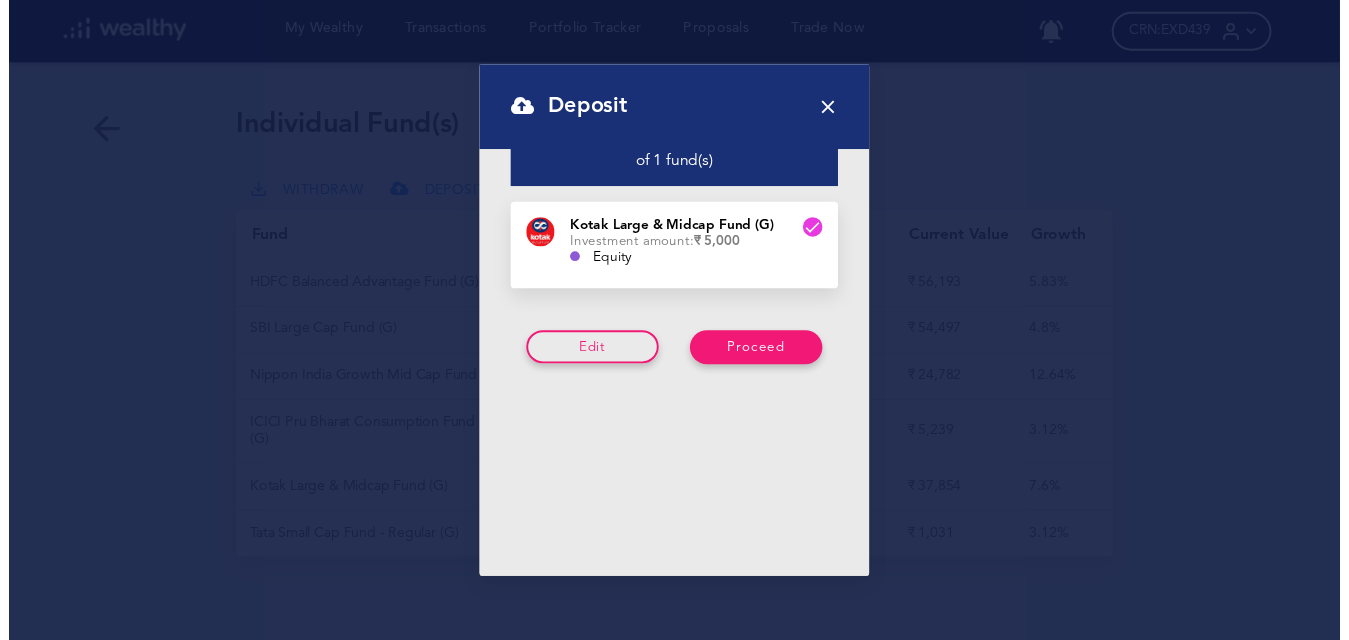 scroll, scrollTop: 114, scrollLeft: 0, axis: vertical 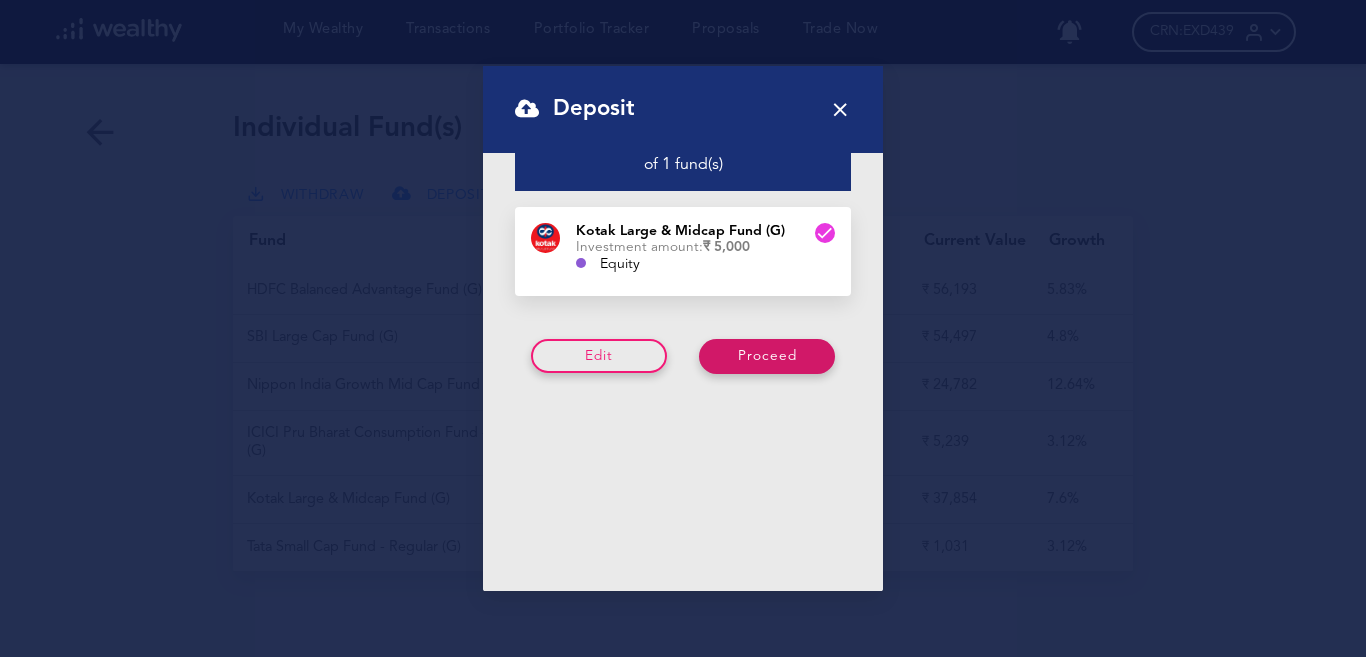 click on "Proceed" at bounding box center [767, 356] 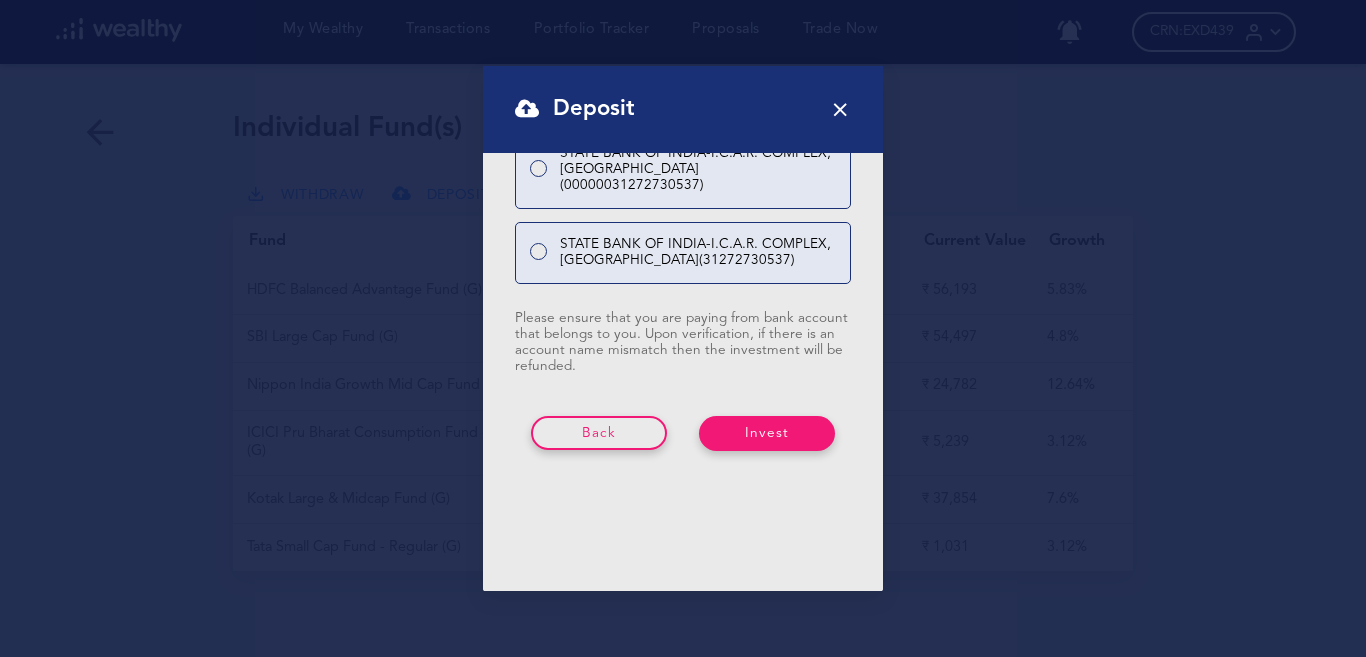 click at bounding box center [538, 252] 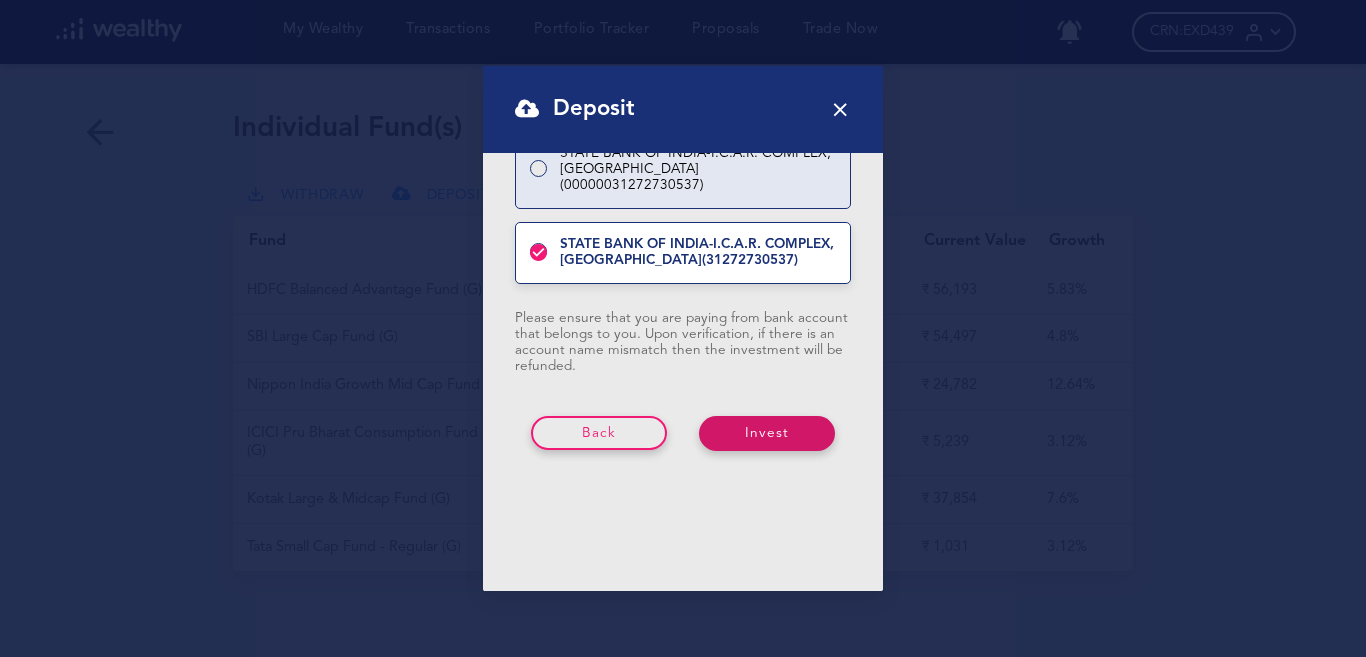 click on "Invest" at bounding box center [767, 433] 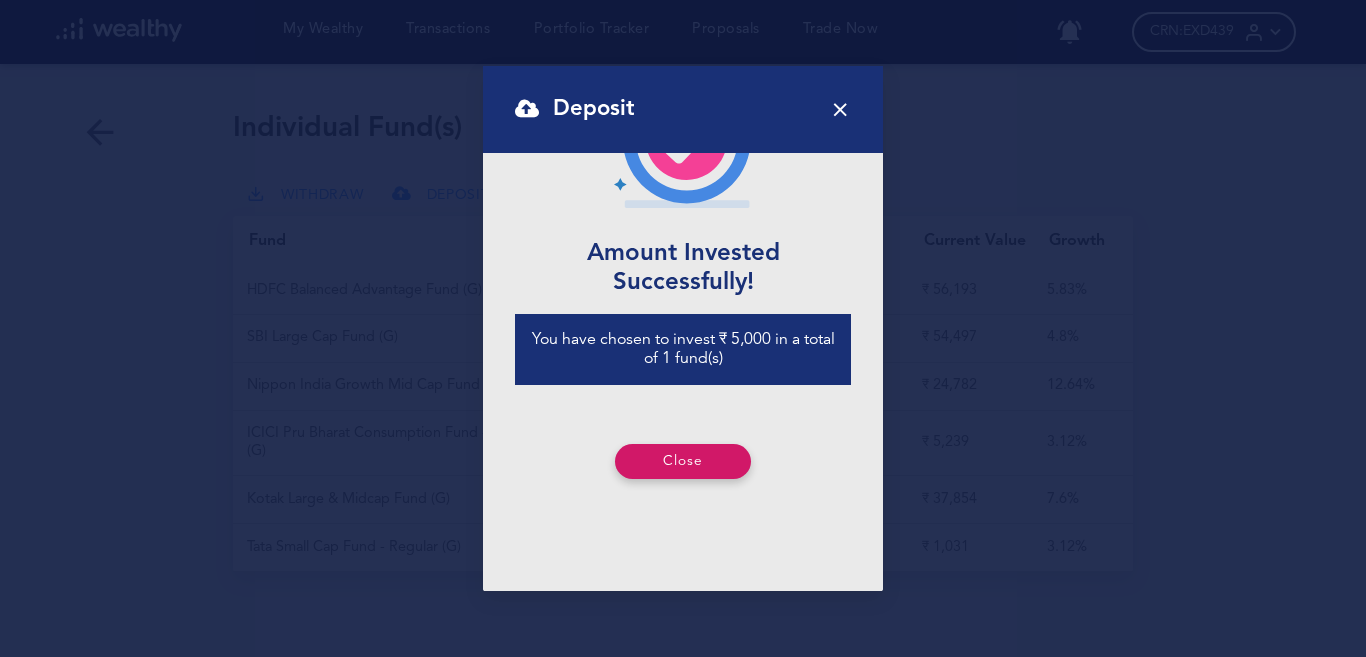 click on "Close" at bounding box center [683, 461] 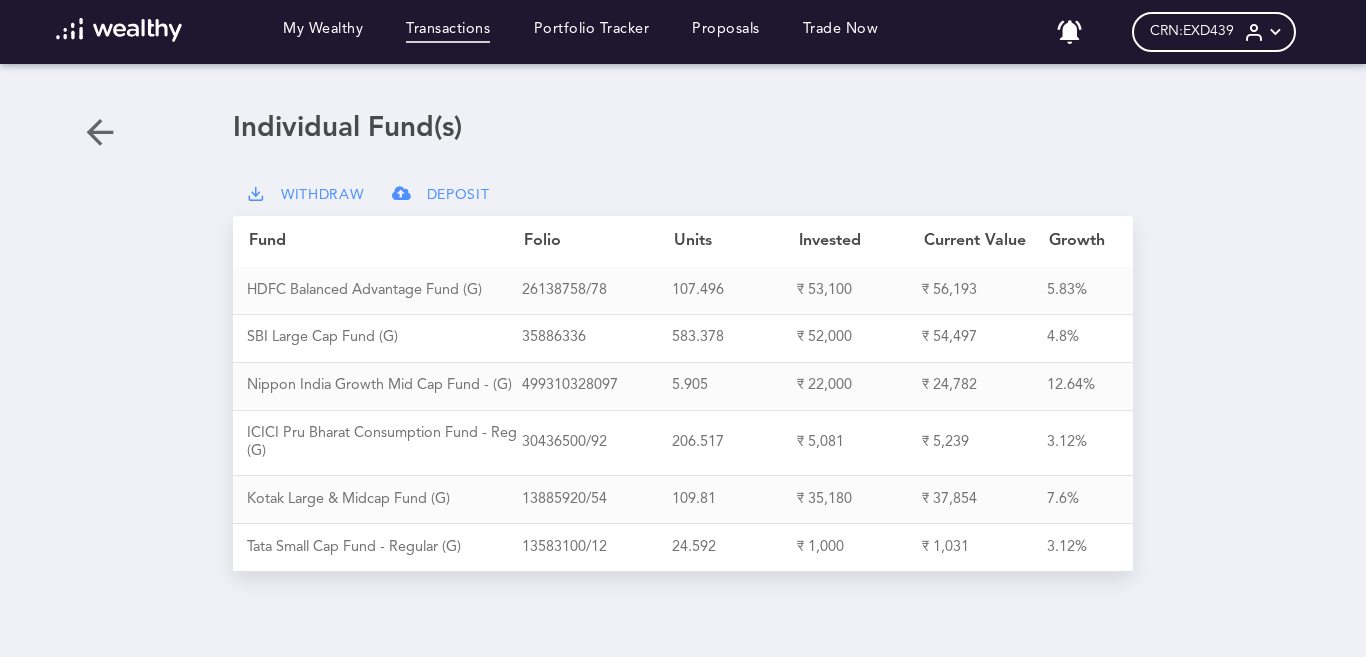click on "Transactions" at bounding box center (448, 32) 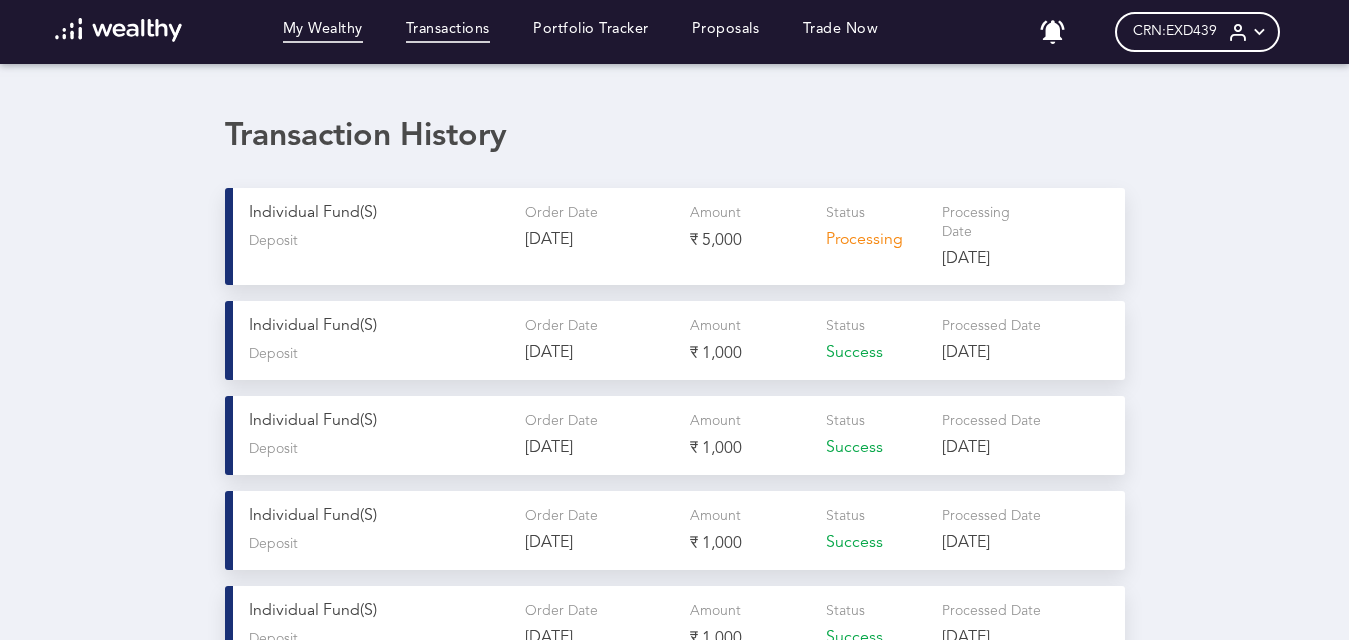 click on "My Wealthy" at bounding box center (323, 32) 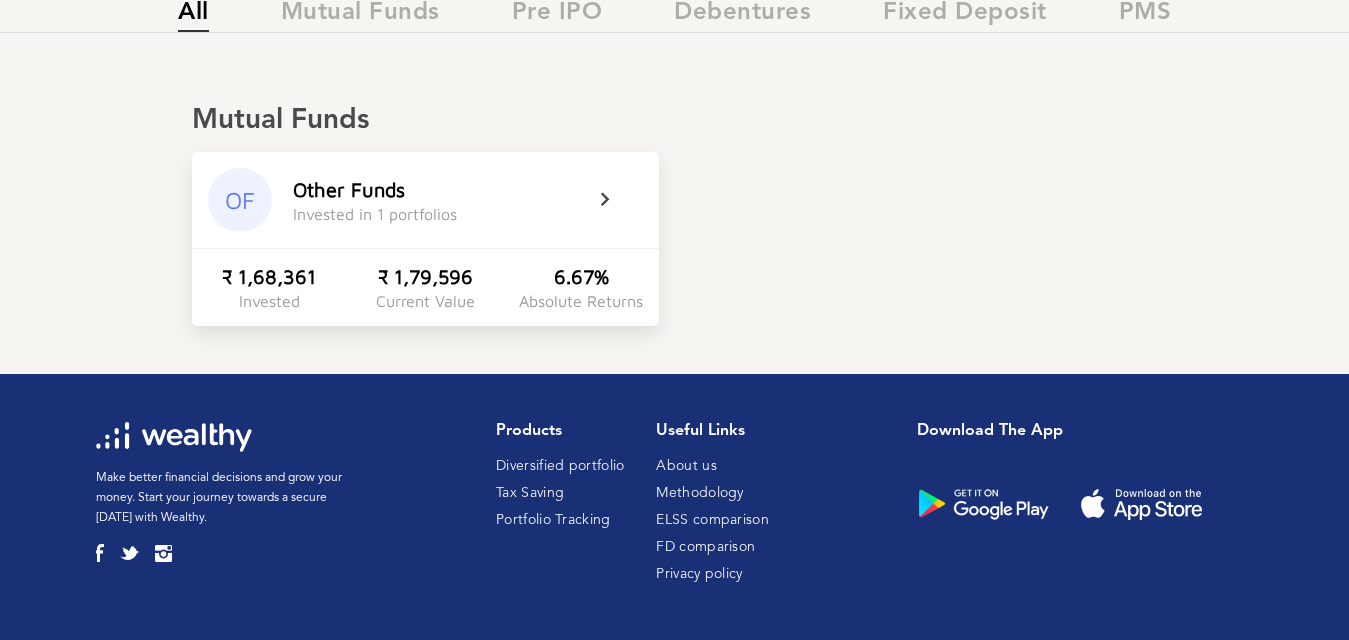 scroll, scrollTop: 384, scrollLeft: 0, axis: vertical 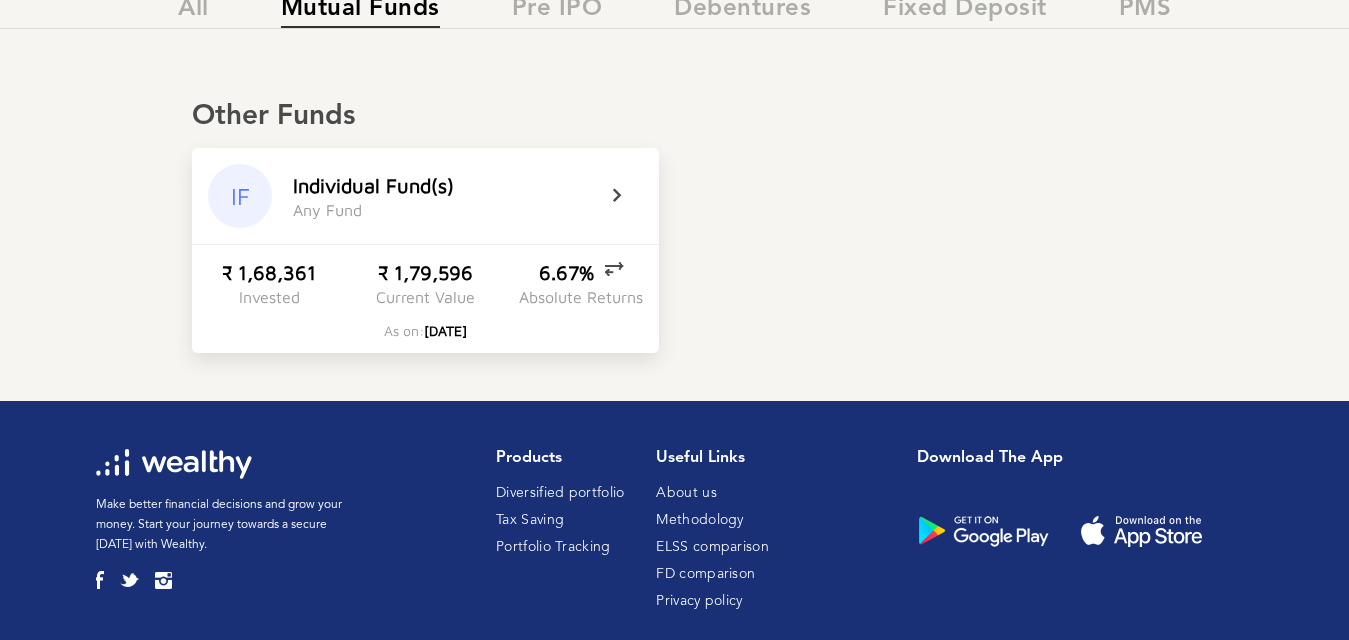 click on "I n d i v i d u a l   F u n d ( s )" at bounding box center (373, 185) 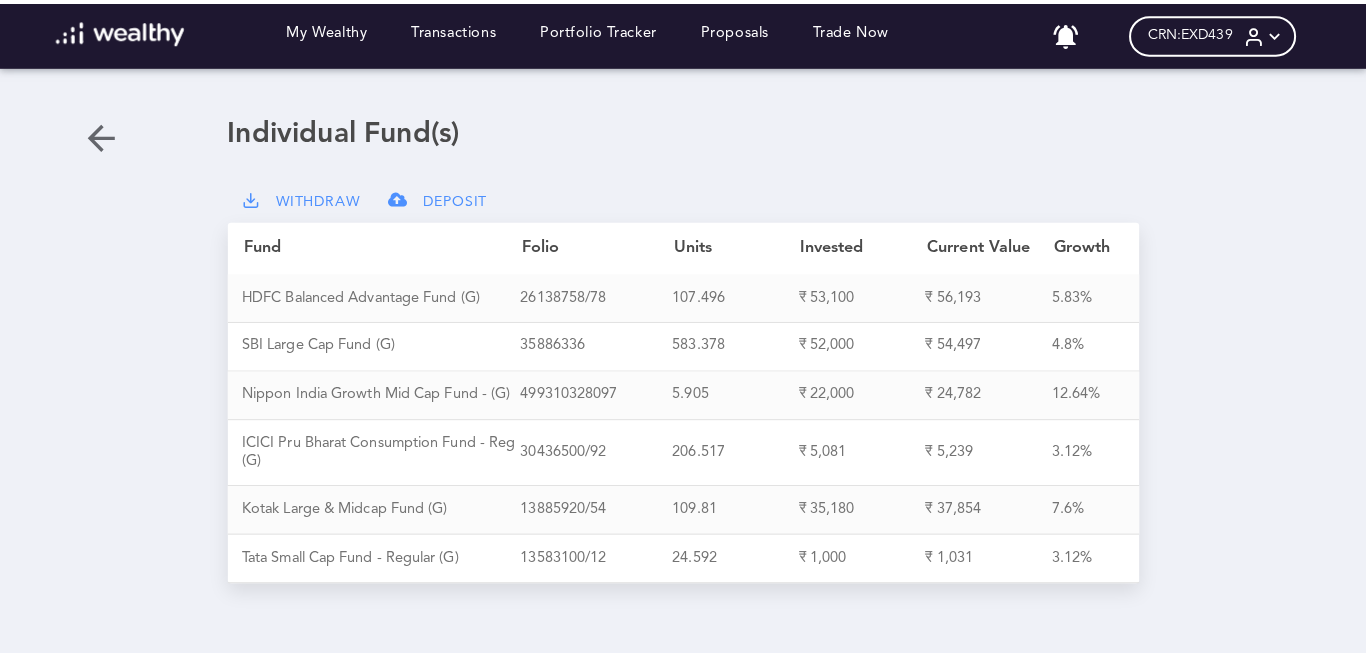 scroll, scrollTop: 0, scrollLeft: 0, axis: both 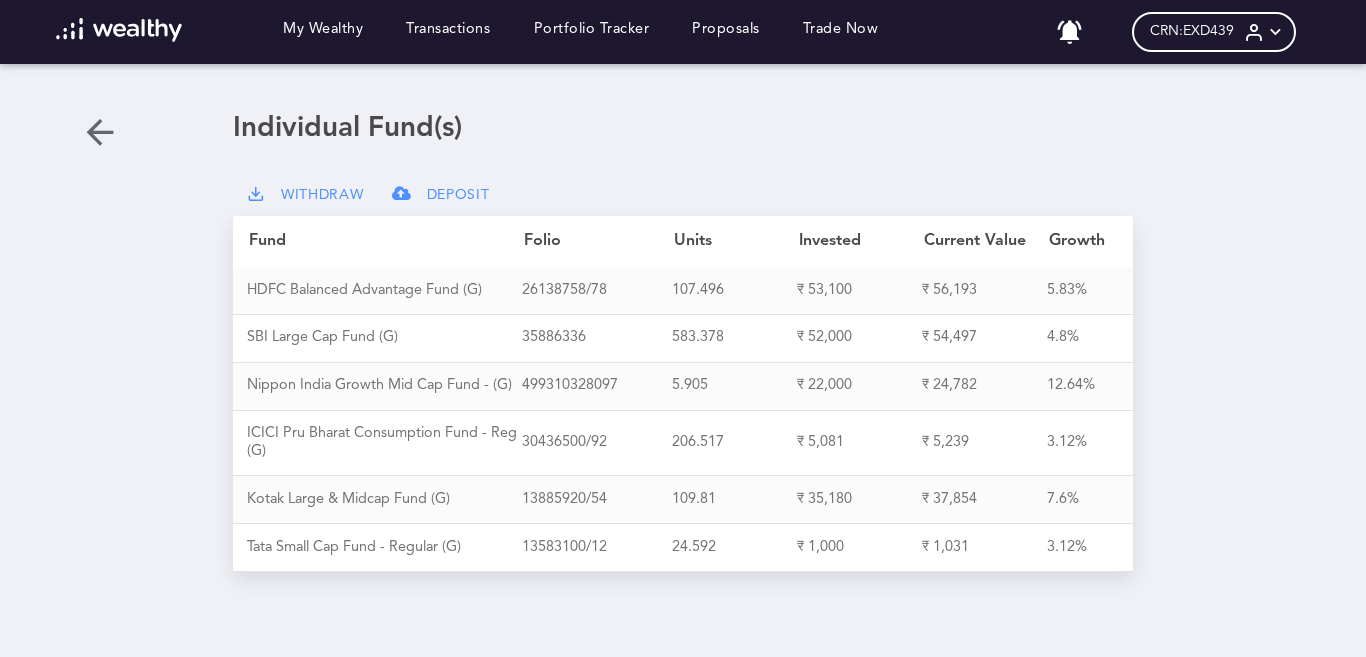 click on "DEPOSIT" at bounding box center (441, 194) 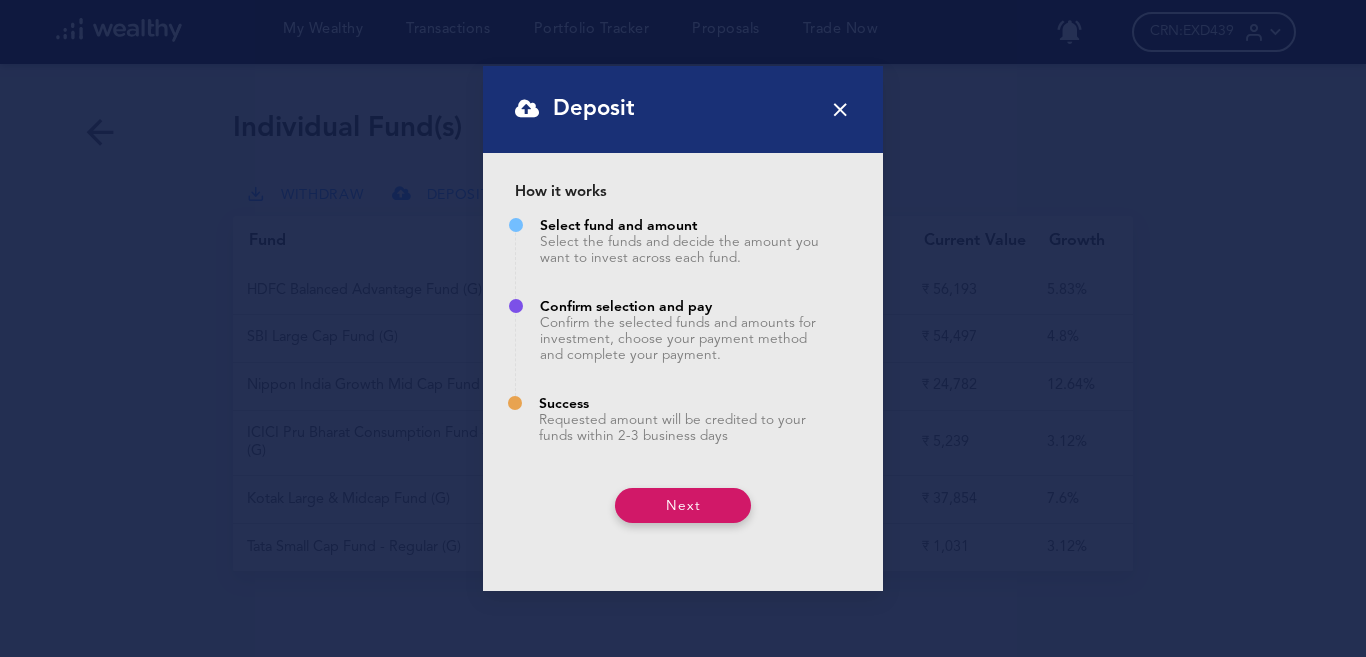 click on "Next" at bounding box center [683, 505] 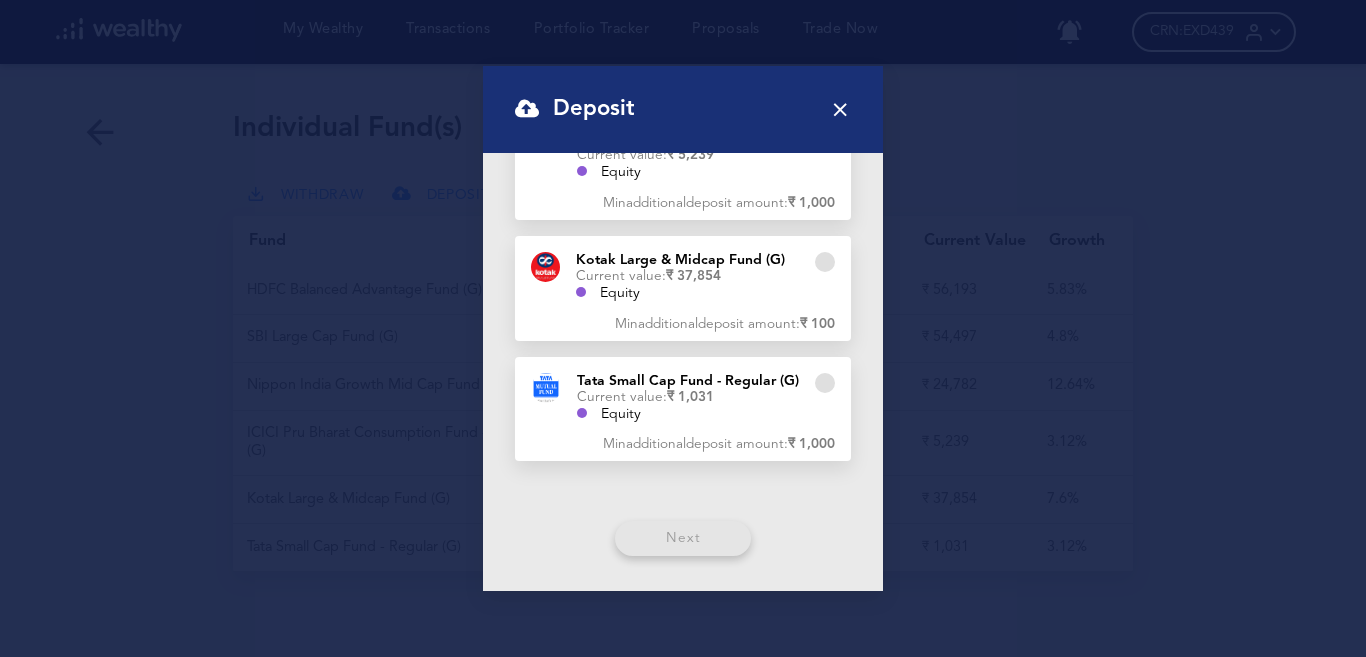 scroll, scrollTop: 617, scrollLeft: 0, axis: vertical 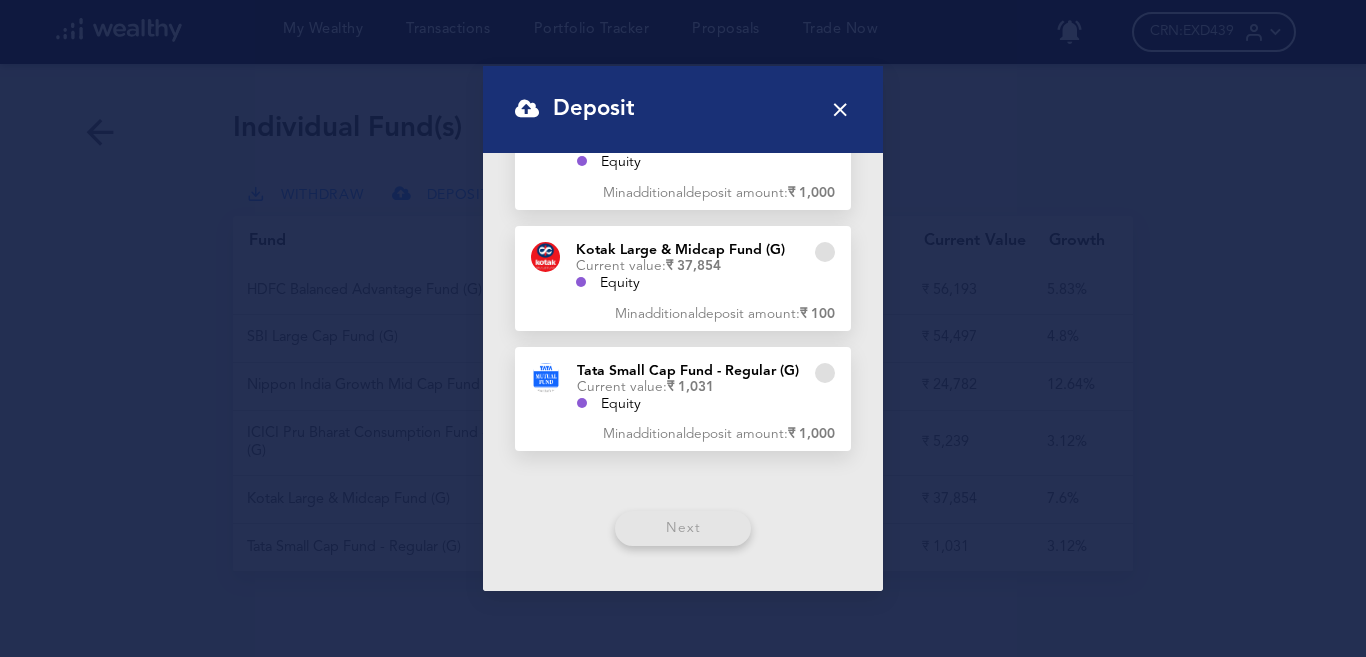 click on "Current value:" at bounding box center (622, 387) 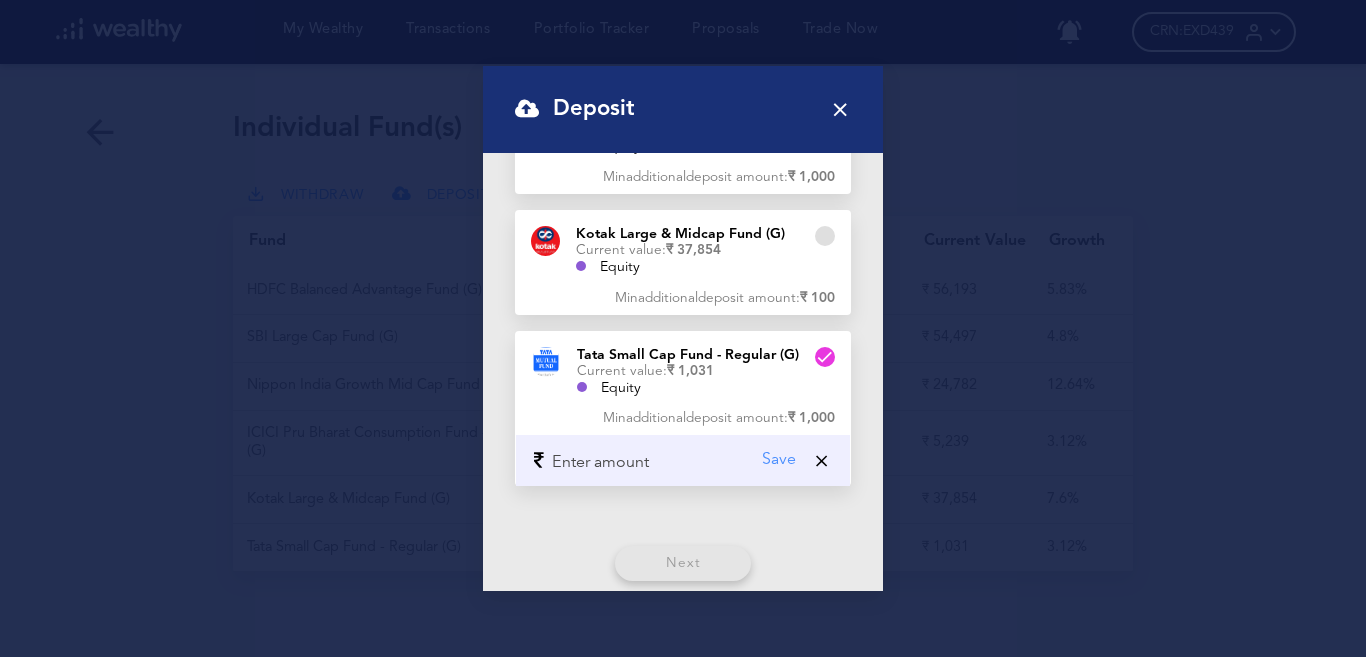 click at bounding box center [639, 461] 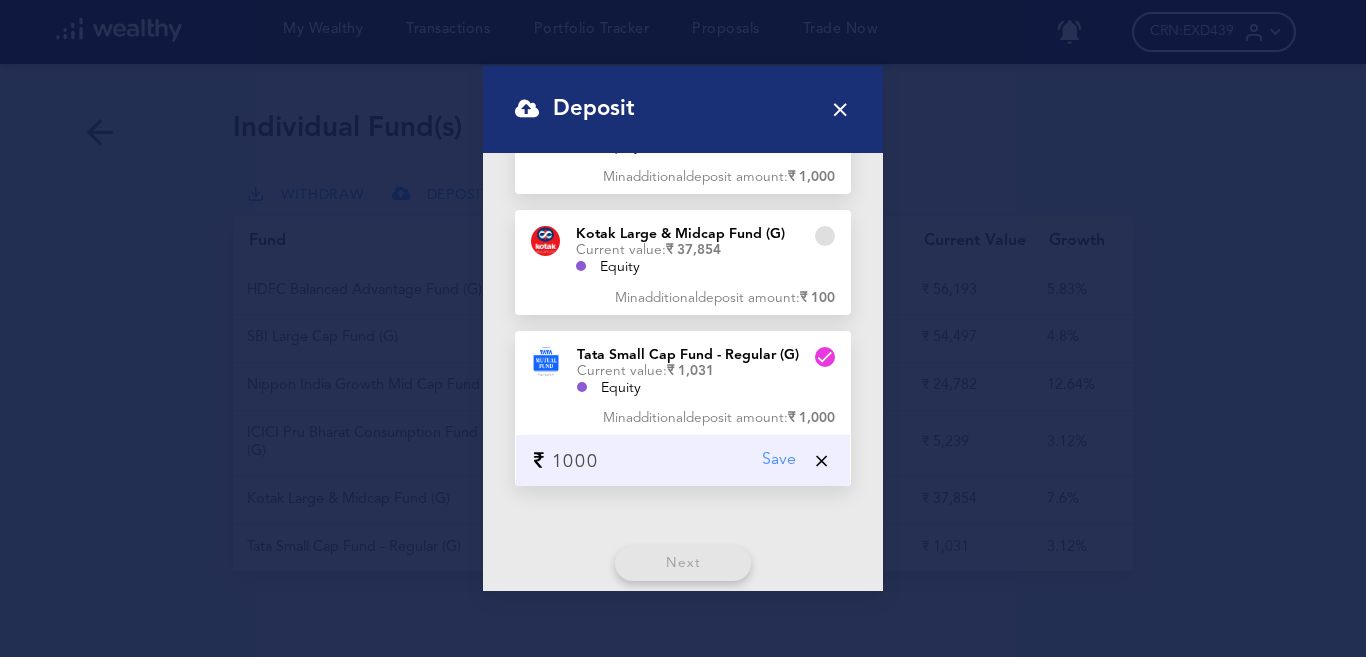 type on "1000" 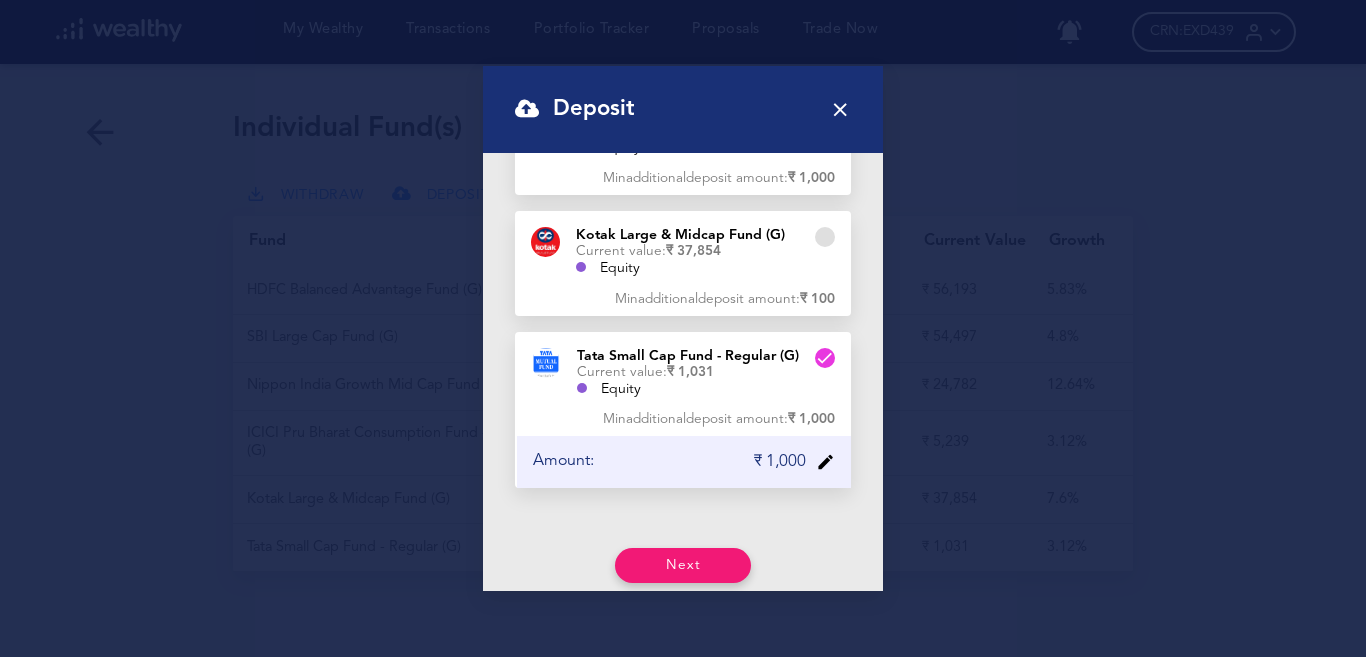click on "Next" at bounding box center (683, 565) 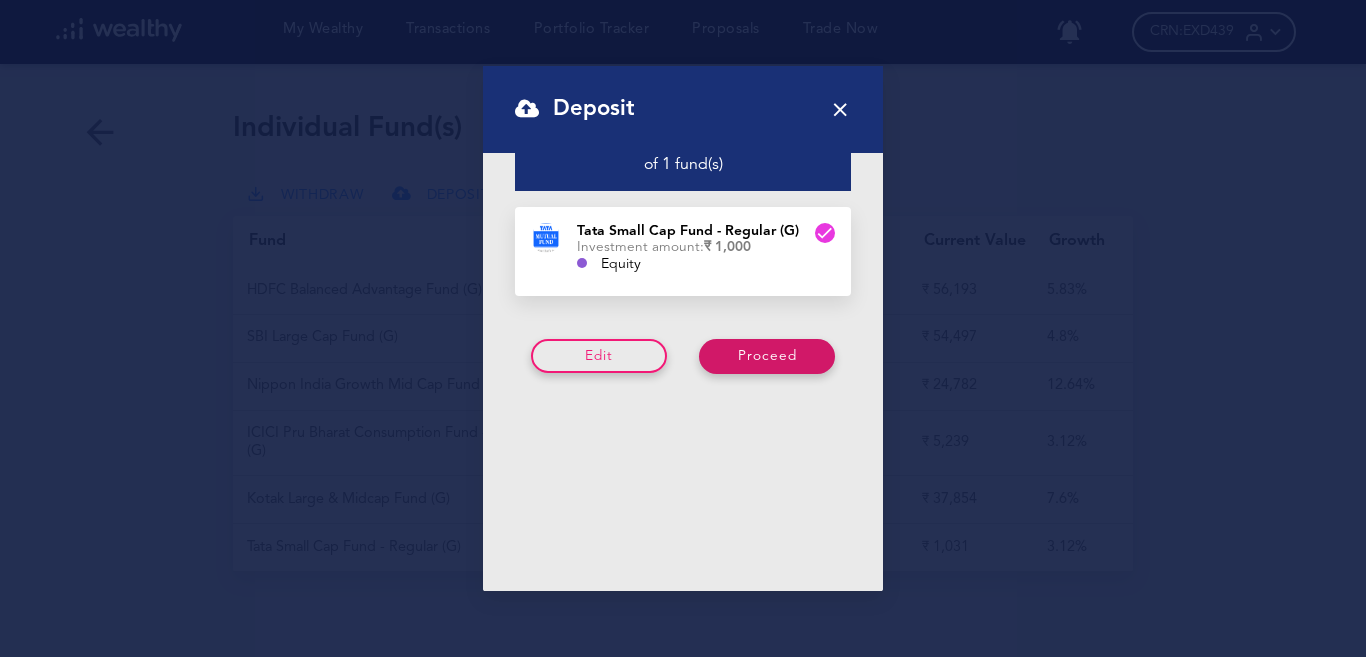 click on "Proceed" at bounding box center [767, 356] 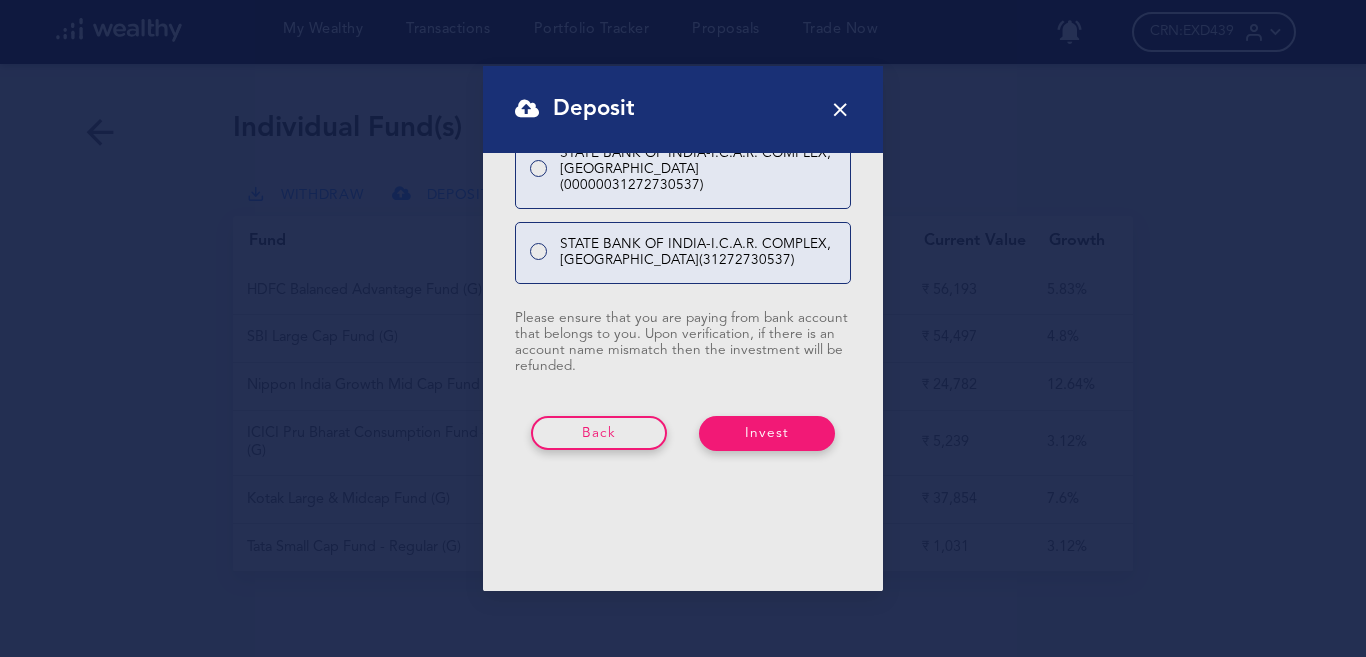 click at bounding box center (538, 252) 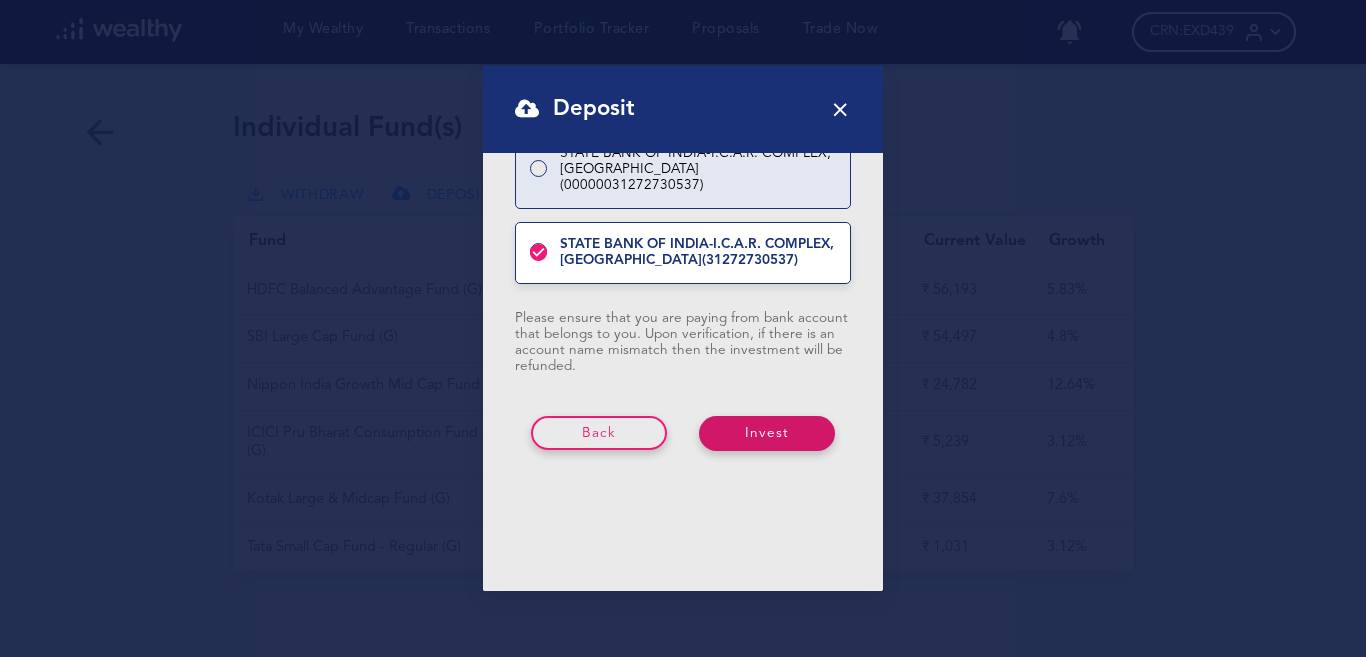 click on "Invest" at bounding box center (767, 433) 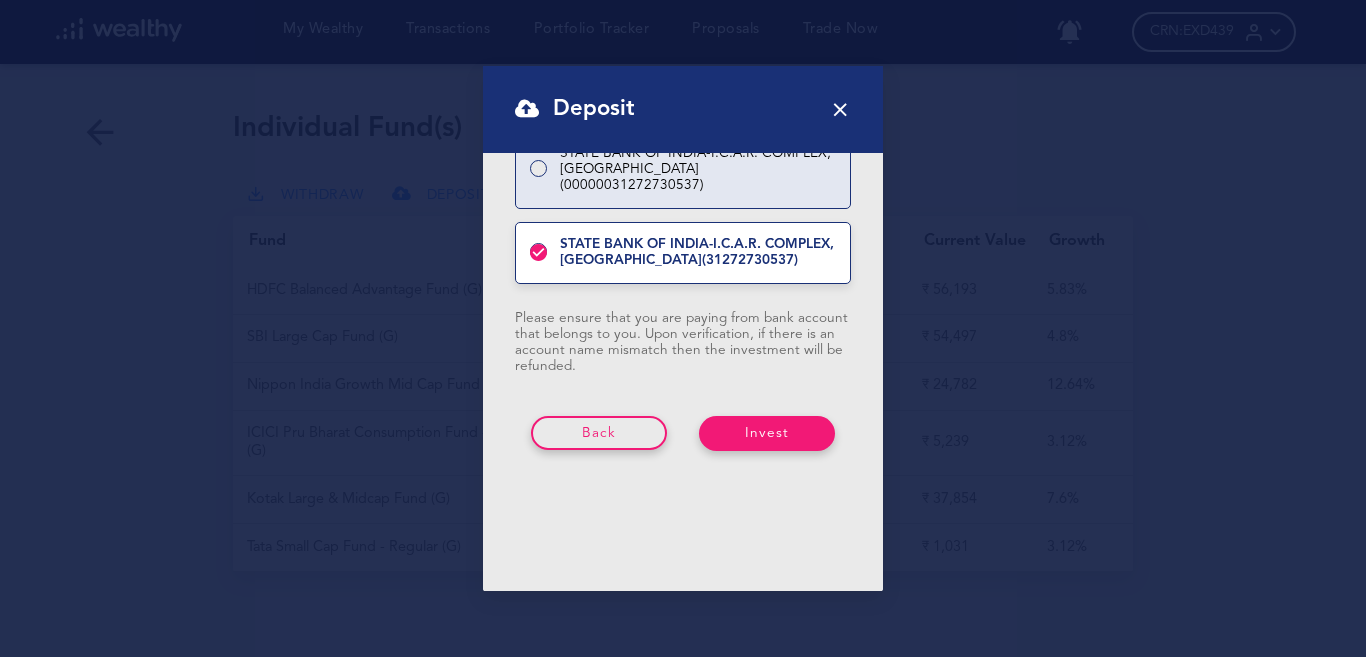 click on "Invest" at bounding box center (767, 433) 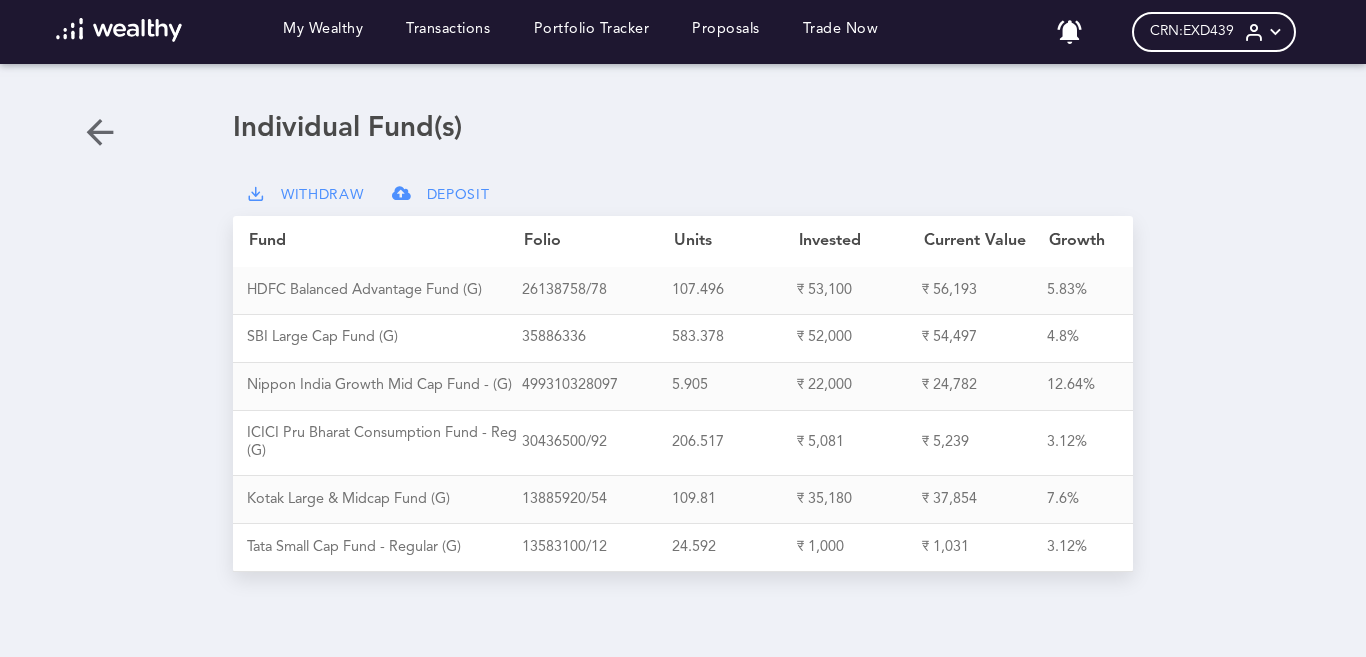 click on "WITHDRAW" at bounding box center [322, 195] 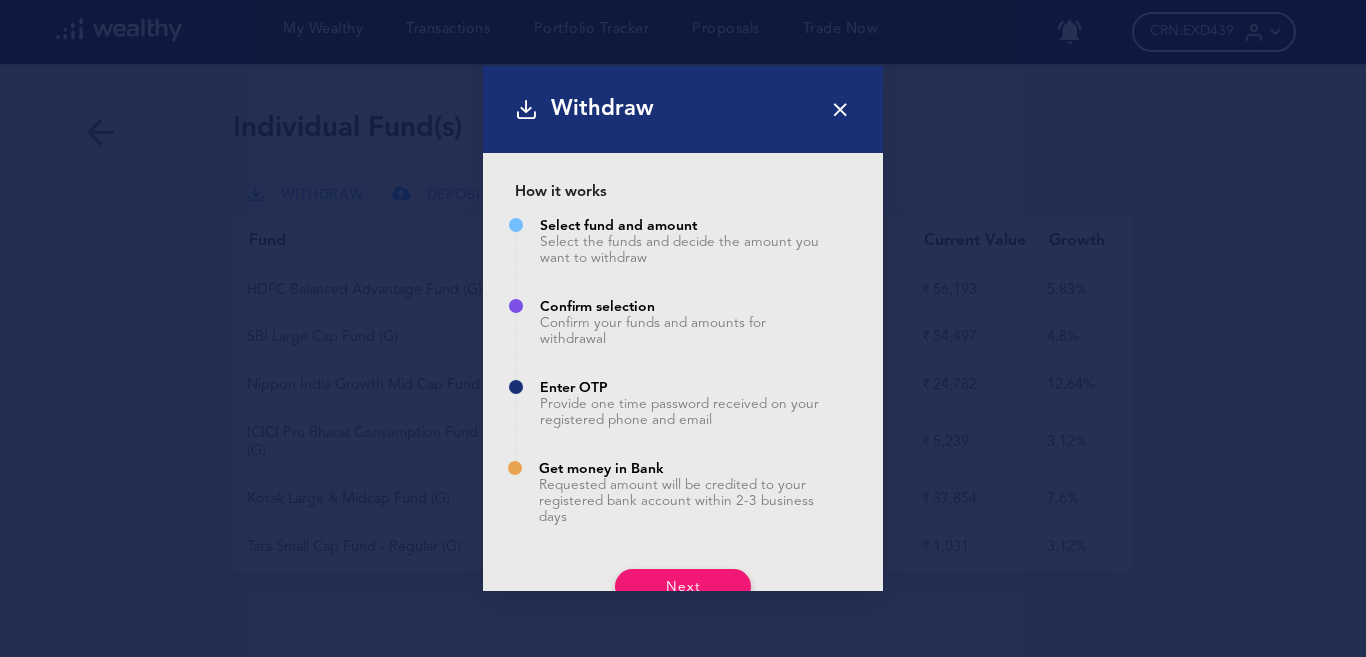scroll, scrollTop: 85, scrollLeft: 0, axis: vertical 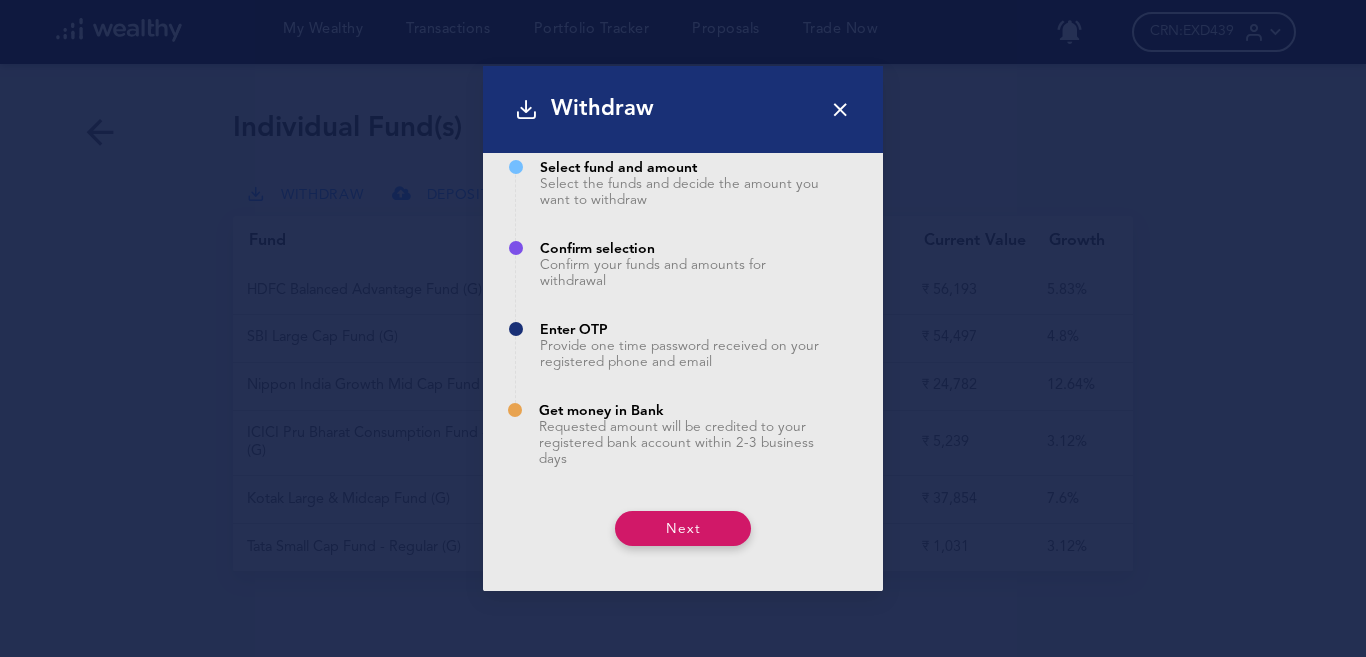 click on "Next" at bounding box center [683, 528] 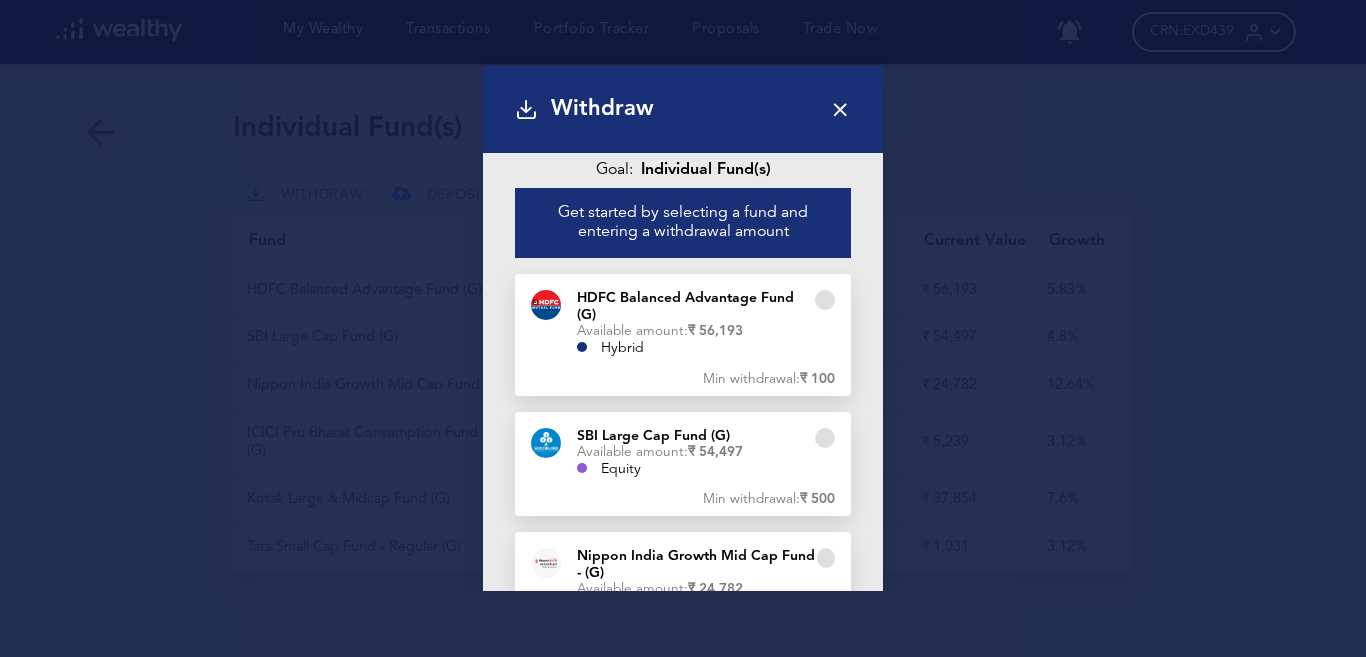 scroll, scrollTop: 0, scrollLeft: 0, axis: both 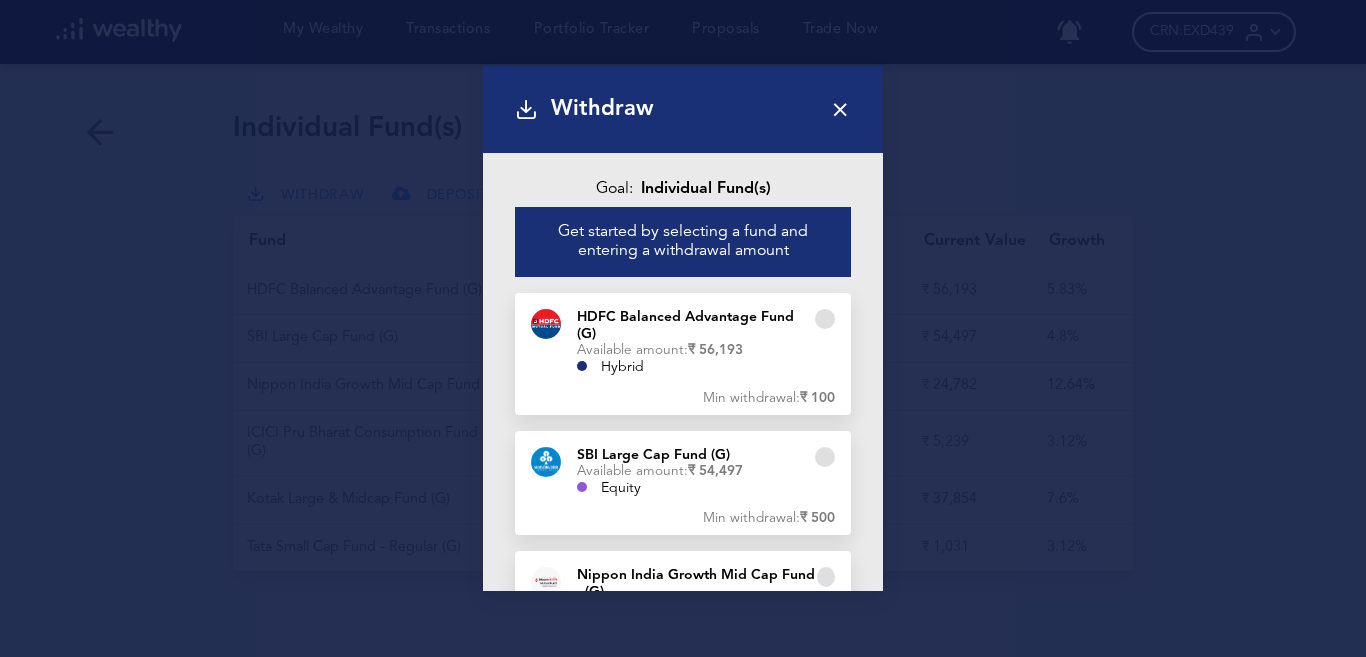 click on "Min withdrawal:" at bounding box center (751, 398) 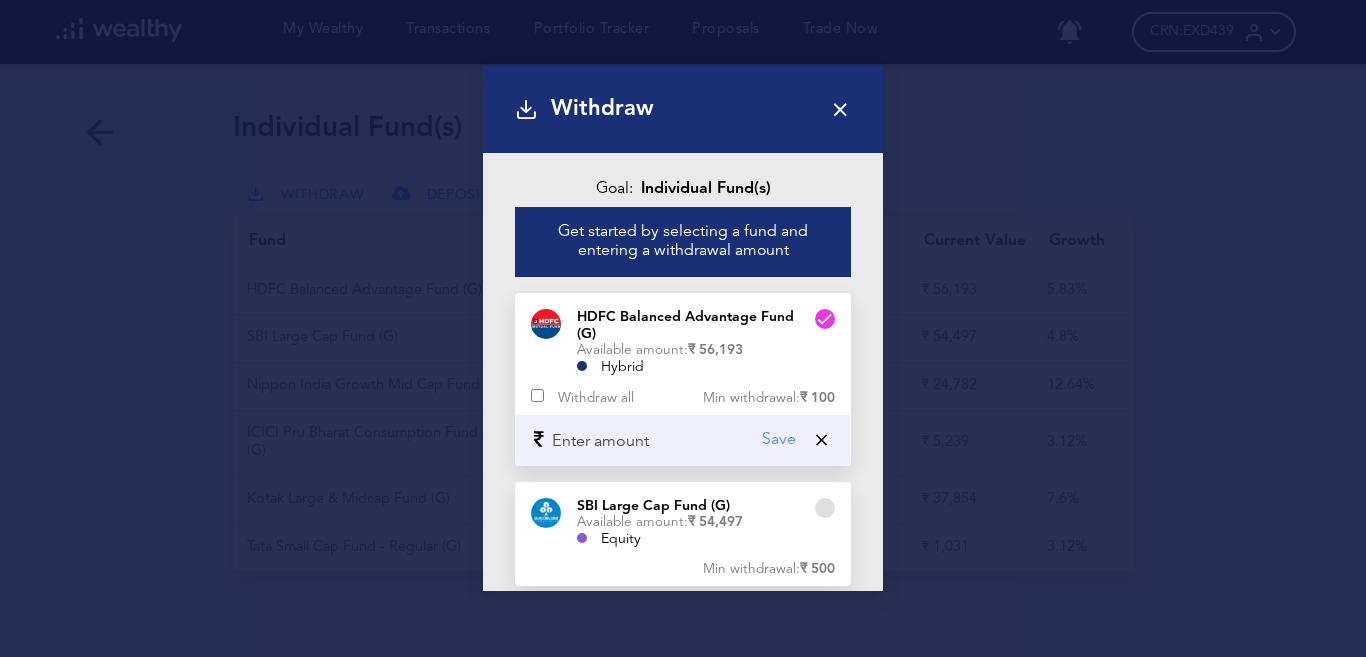 click at bounding box center (639, 440) 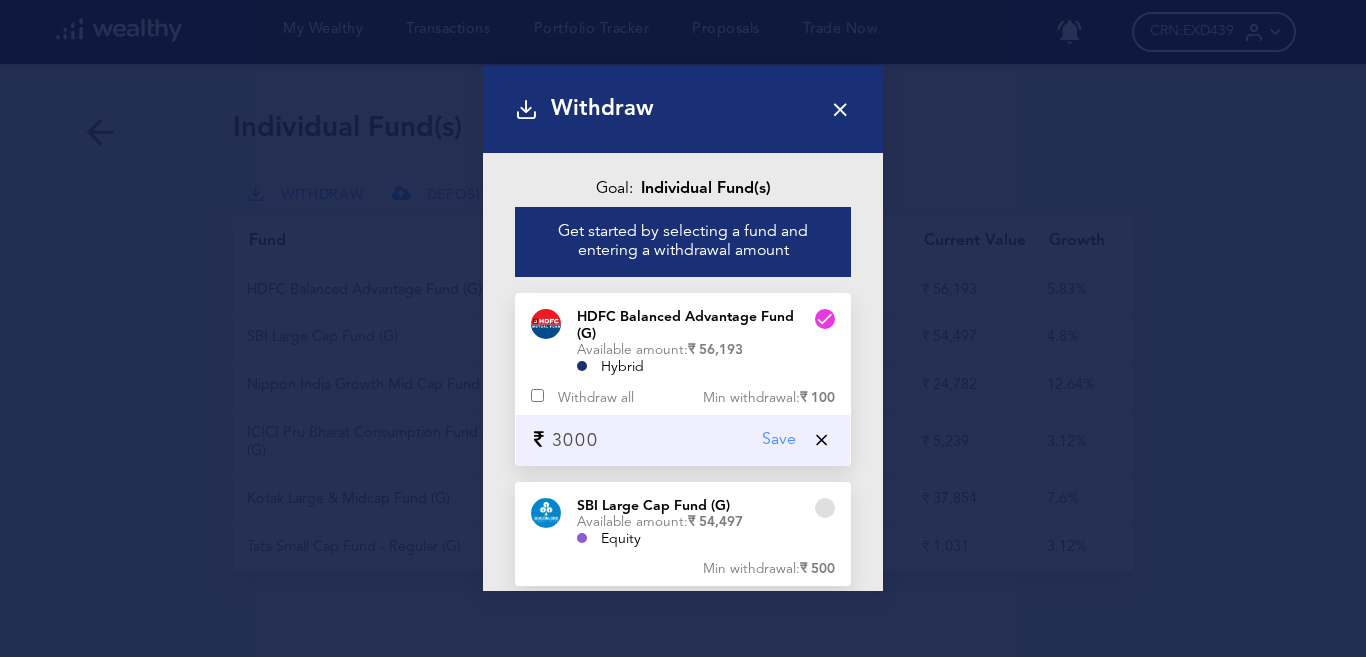 type on "3000" 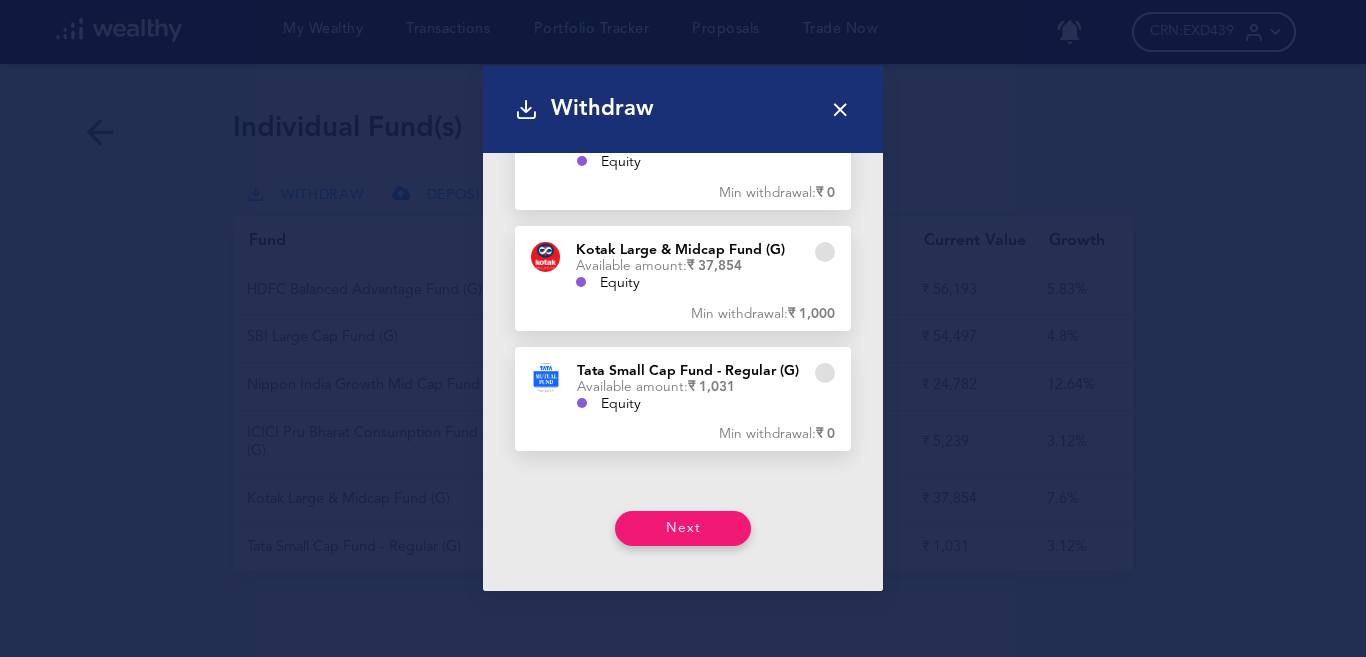 scroll, scrollTop: 686, scrollLeft: 0, axis: vertical 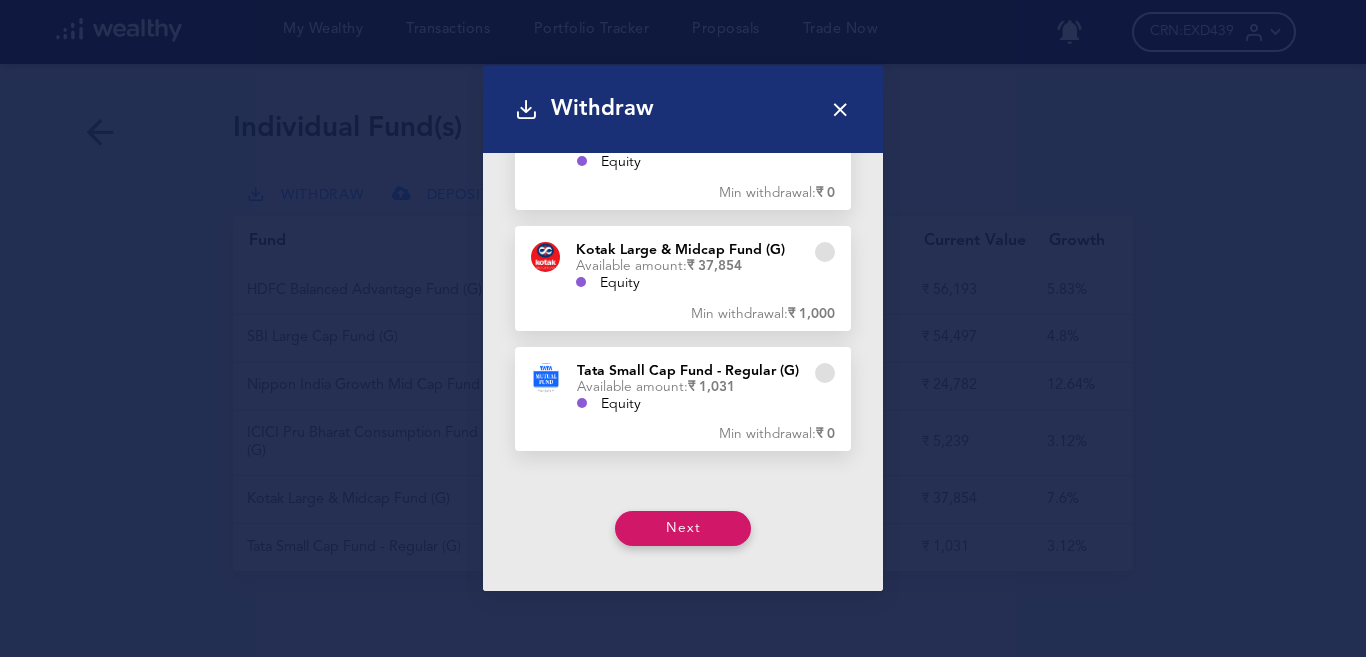 click on "Next" at bounding box center [683, 528] 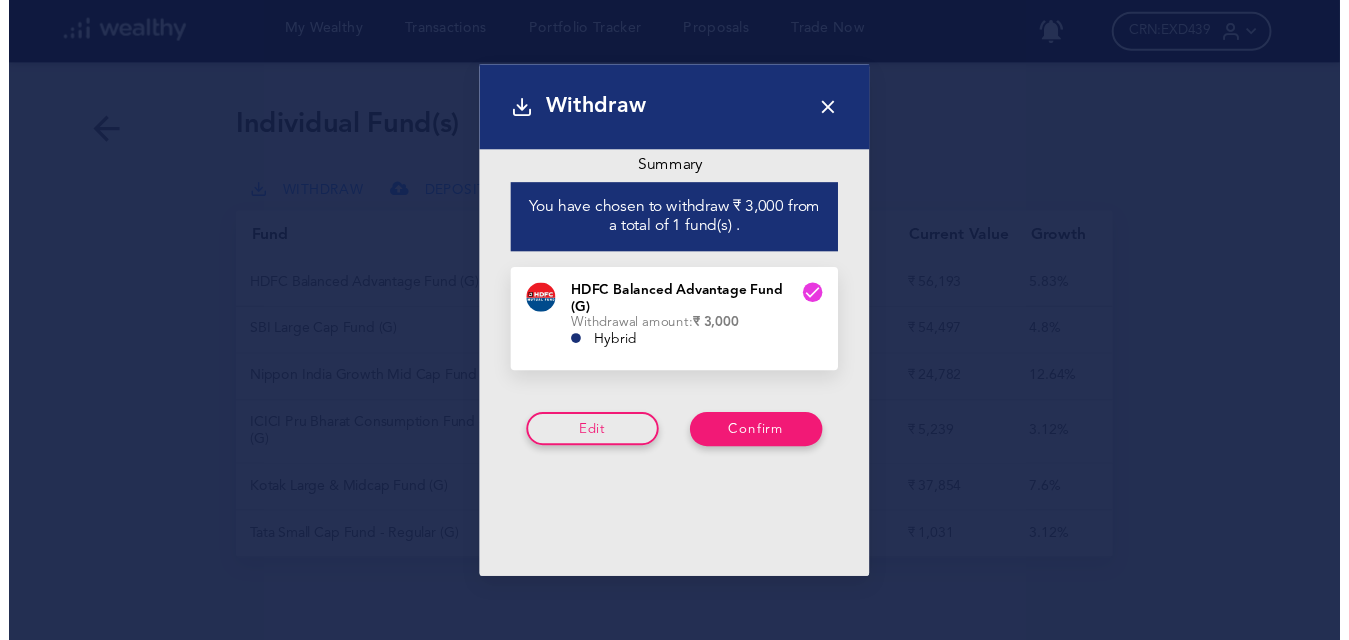 scroll, scrollTop: 66, scrollLeft: 0, axis: vertical 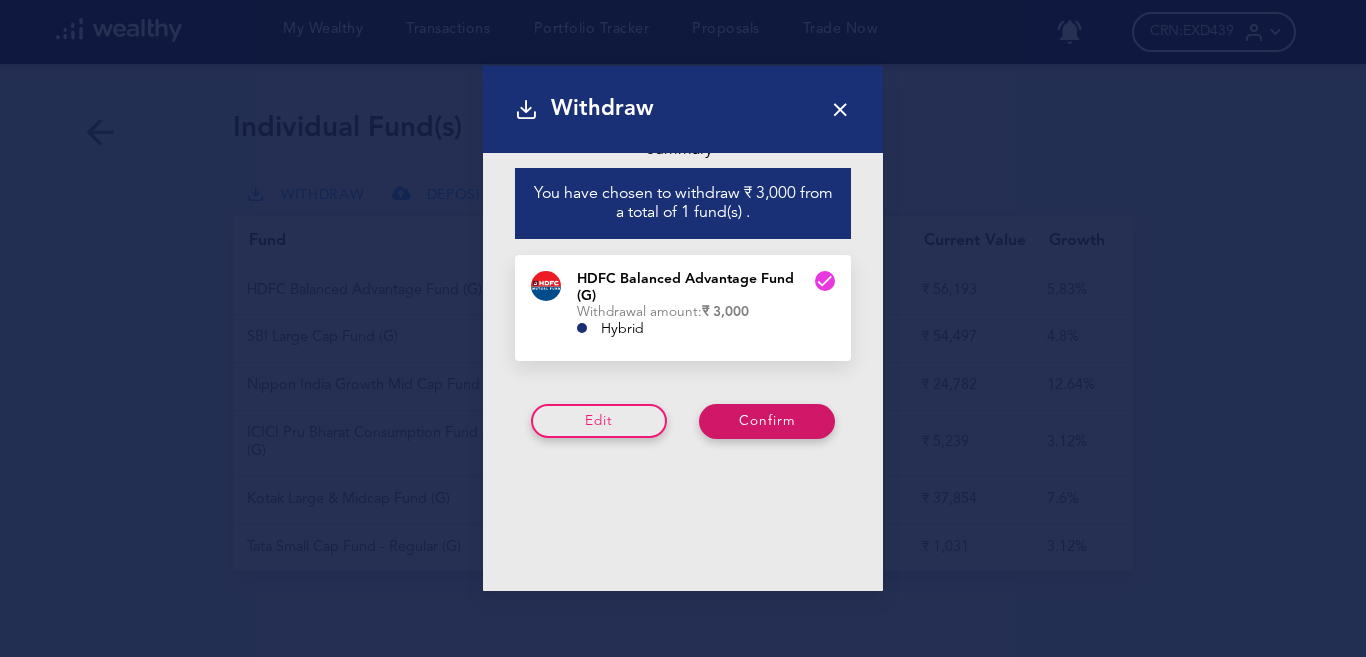 click on "Confirm" at bounding box center (767, 421) 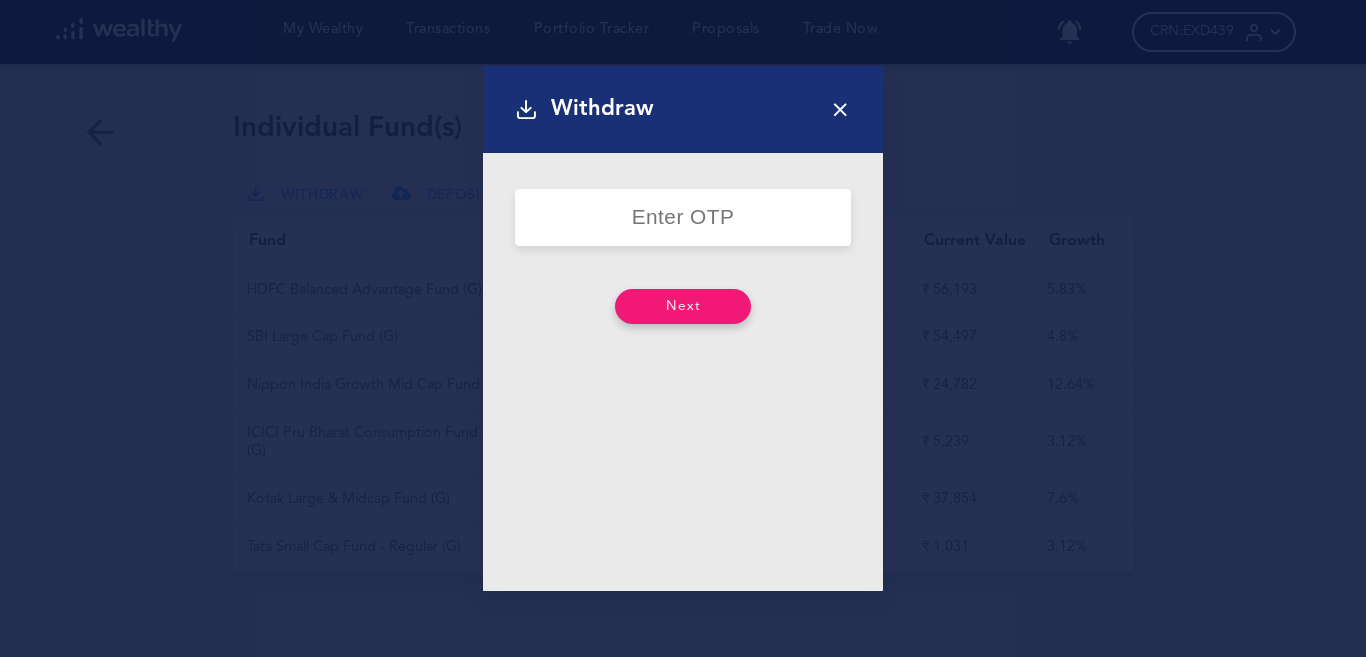 click at bounding box center (840, 109) 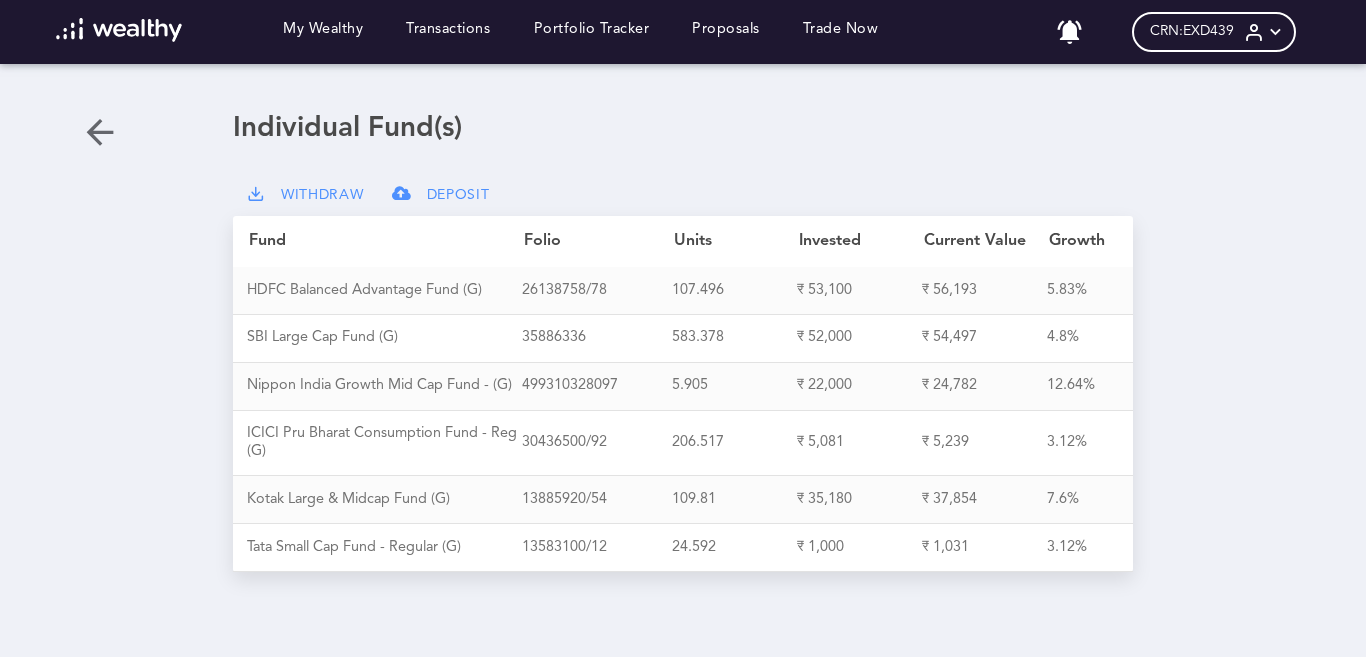 click on "CRN:  EXD439" at bounding box center [1214, 32] 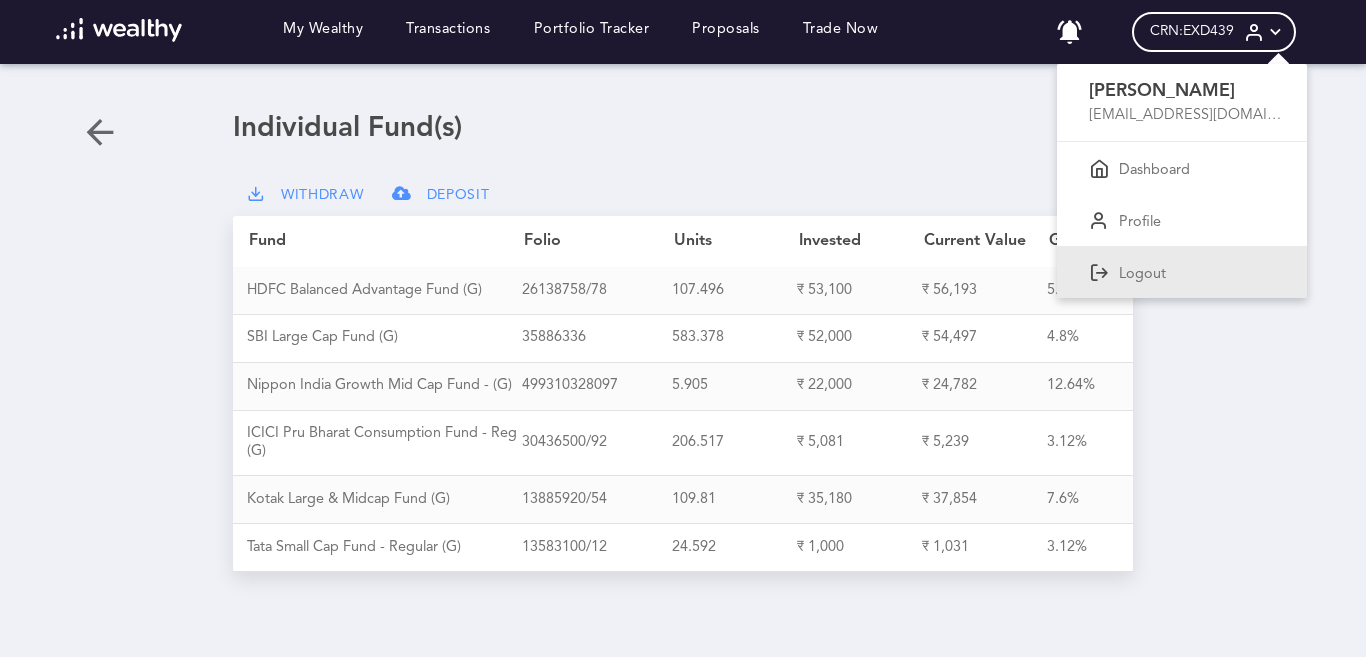 click on "Logout" at bounding box center (1142, 275) 